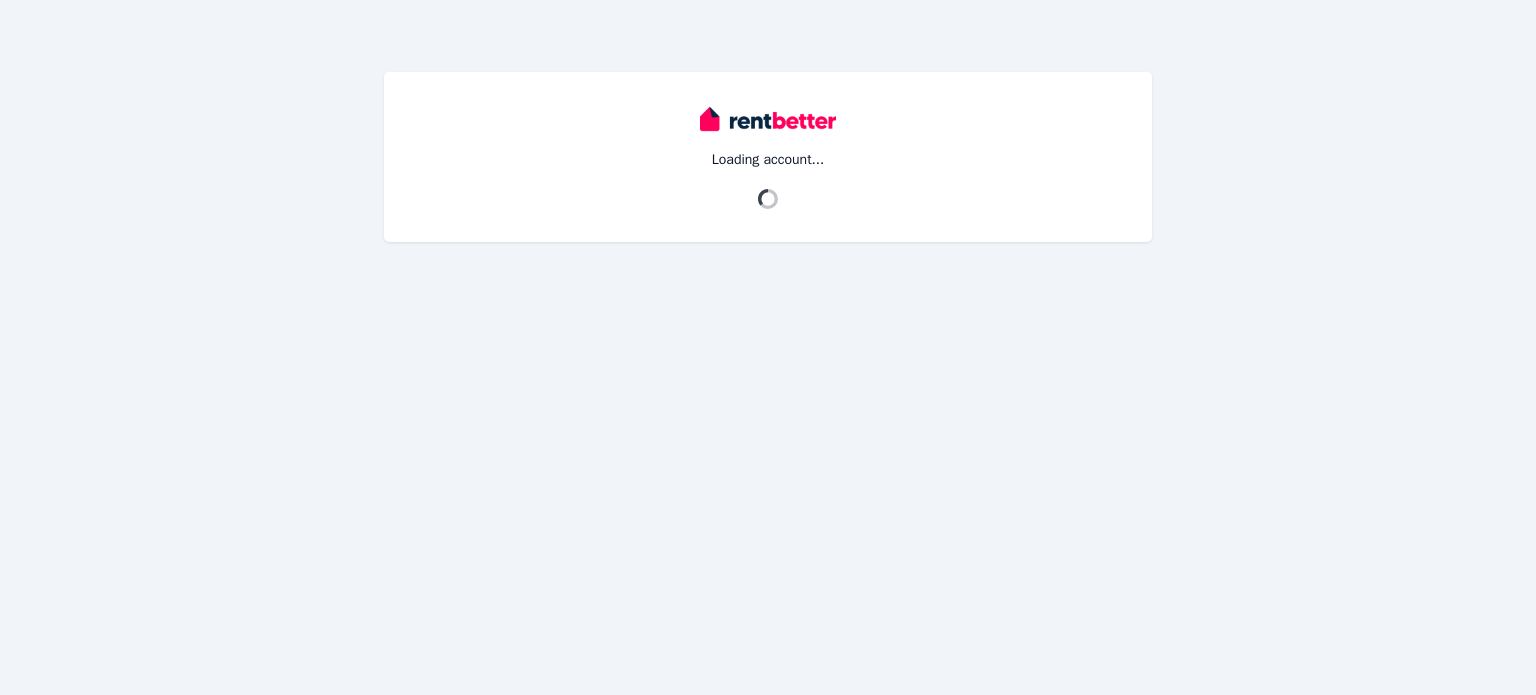 scroll, scrollTop: 0, scrollLeft: 0, axis: both 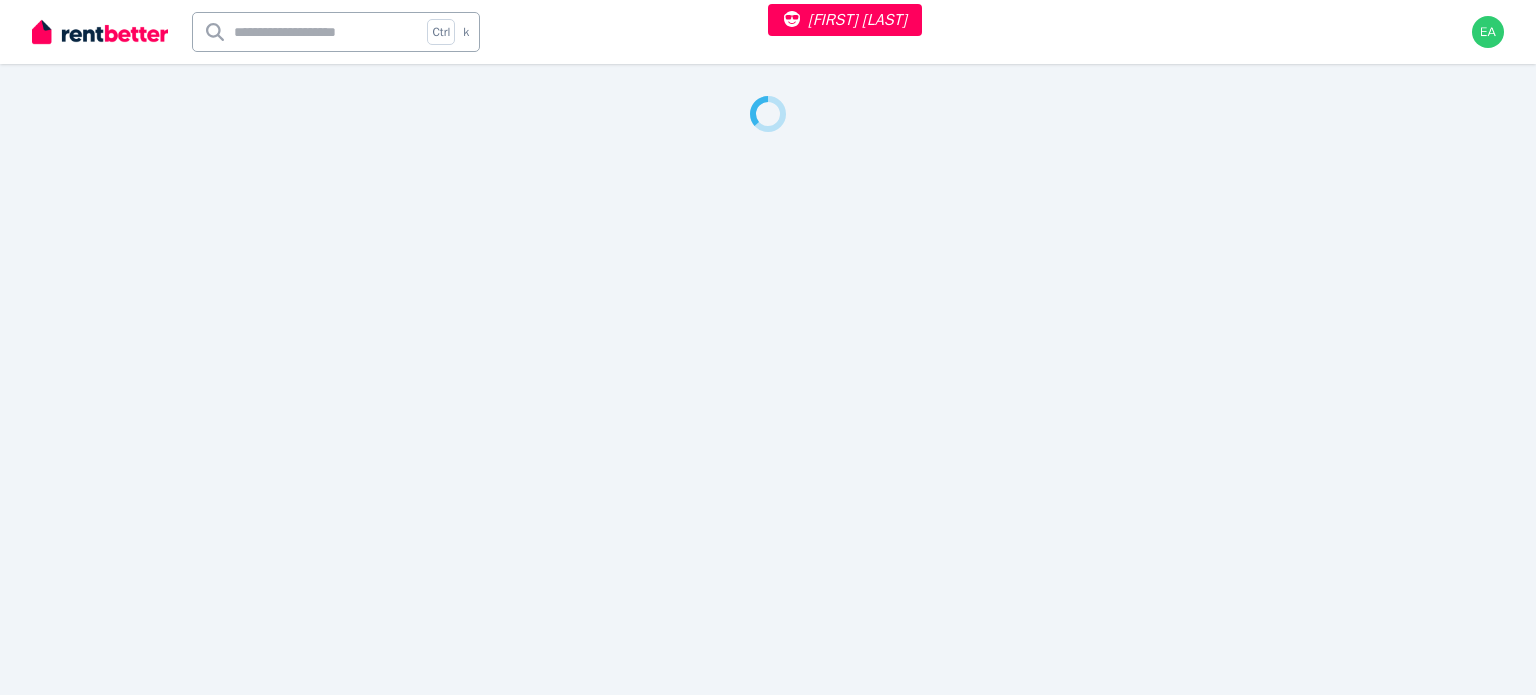 select on "**" 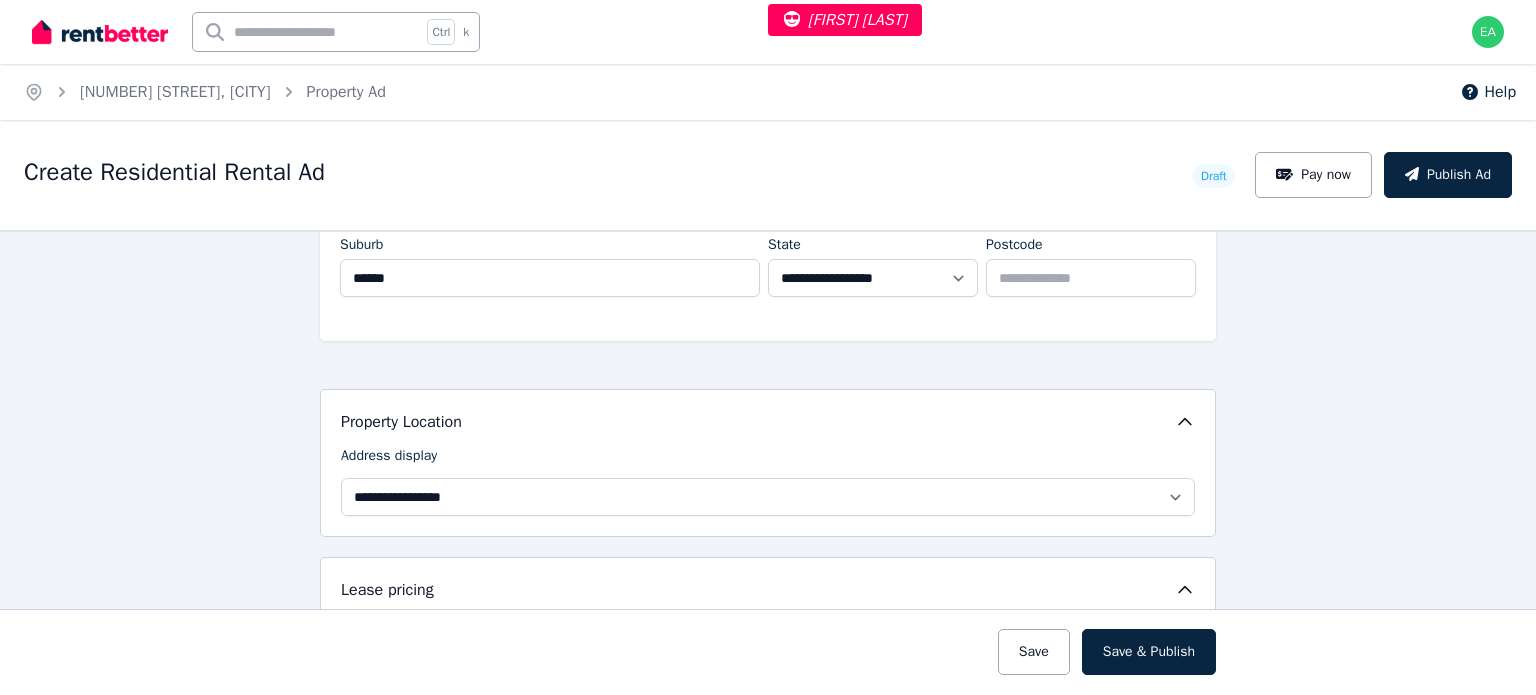 scroll, scrollTop: 0, scrollLeft: 0, axis: both 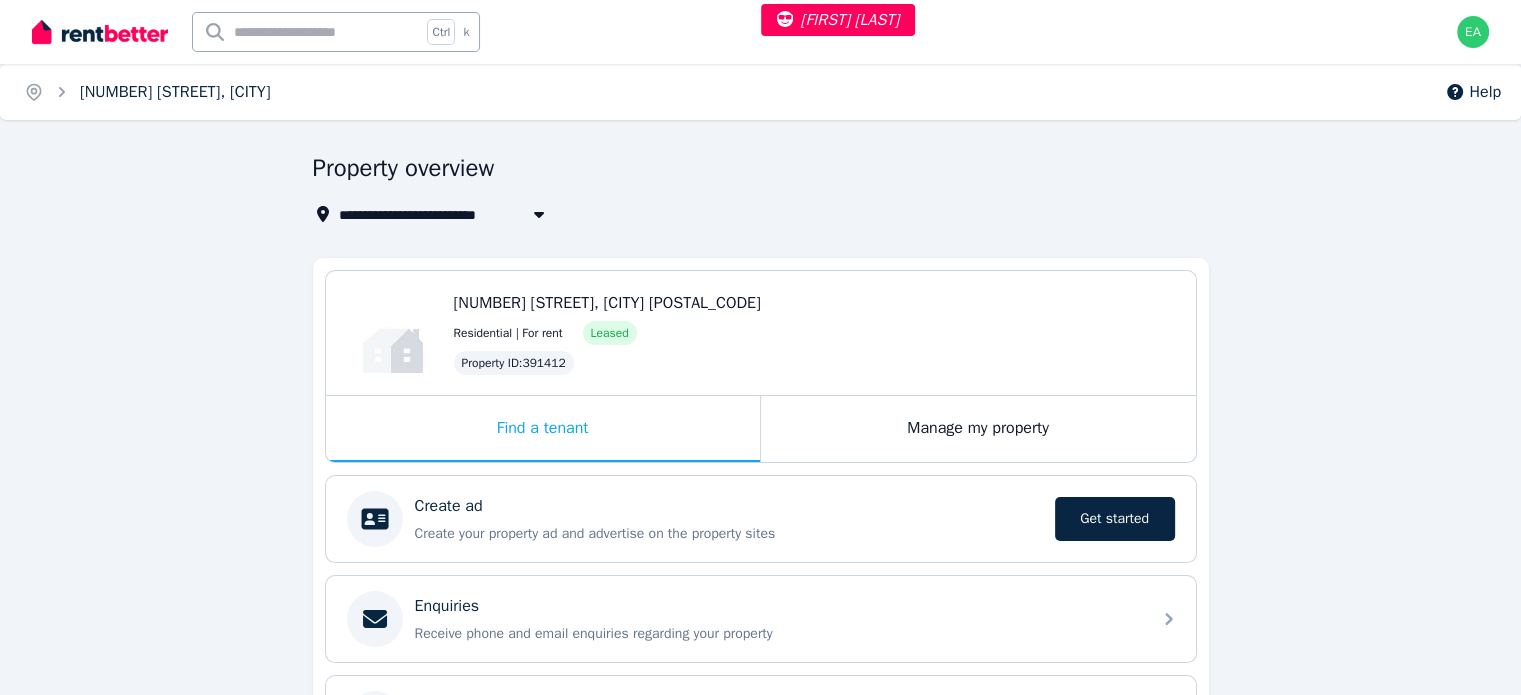 click on "120 Mallard Way, Cannington" at bounding box center (175, 92) 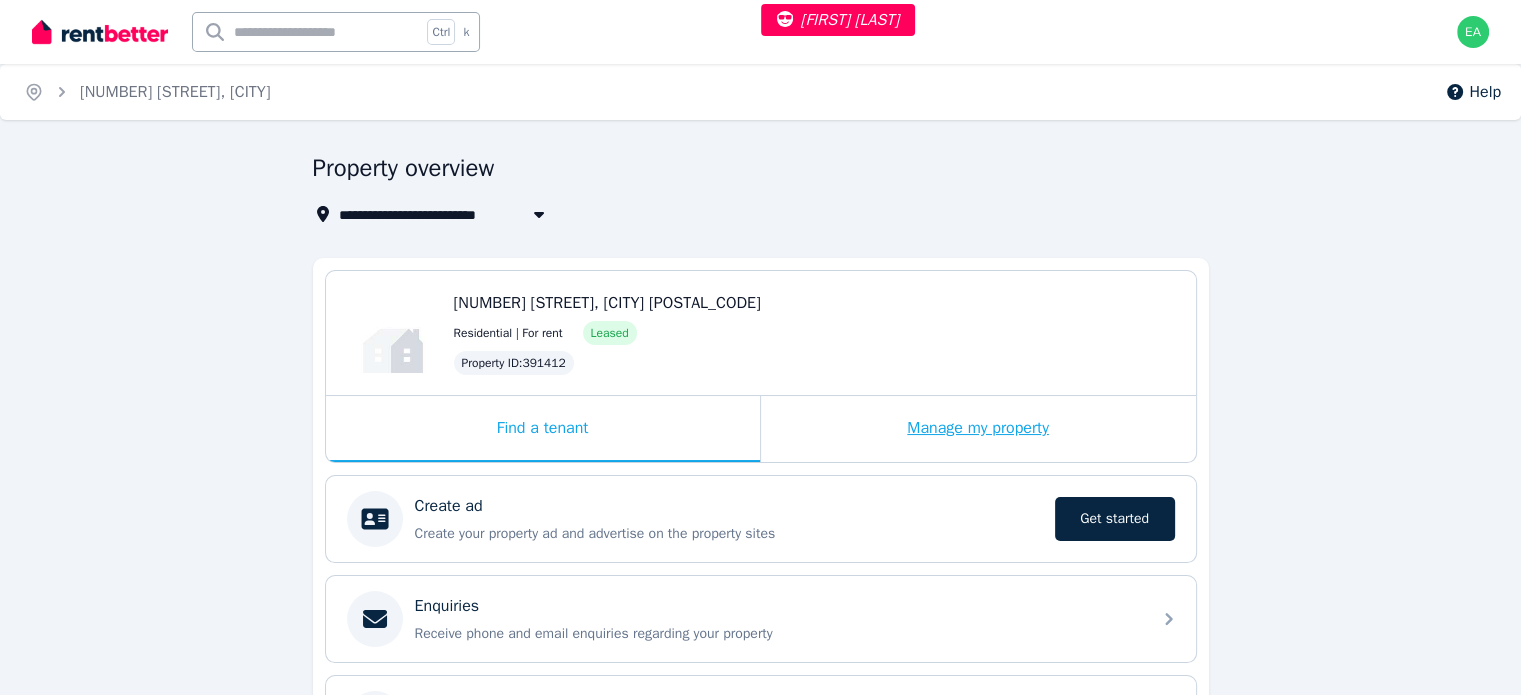click on "Manage my property" at bounding box center (978, 429) 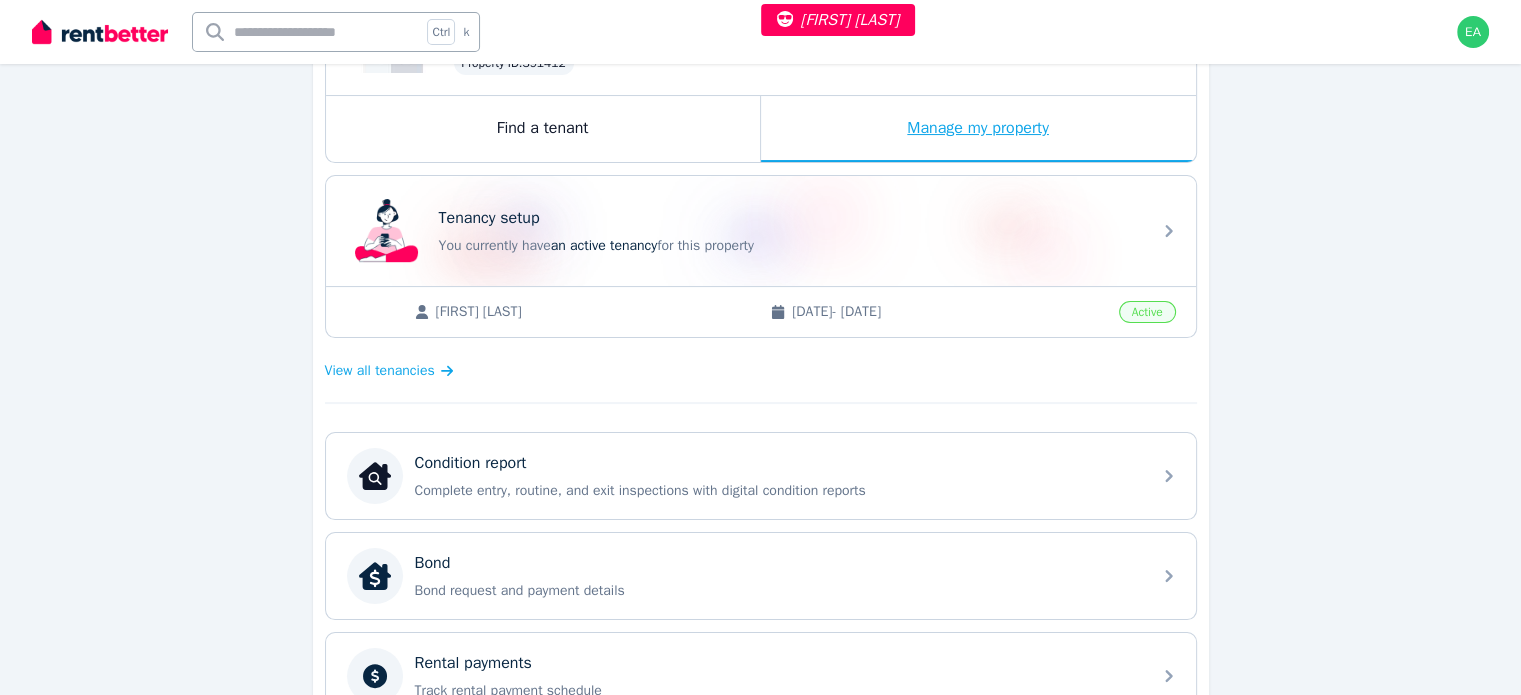 scroll, scrollTop: 500, scrollLeft: 0, axis: vertical 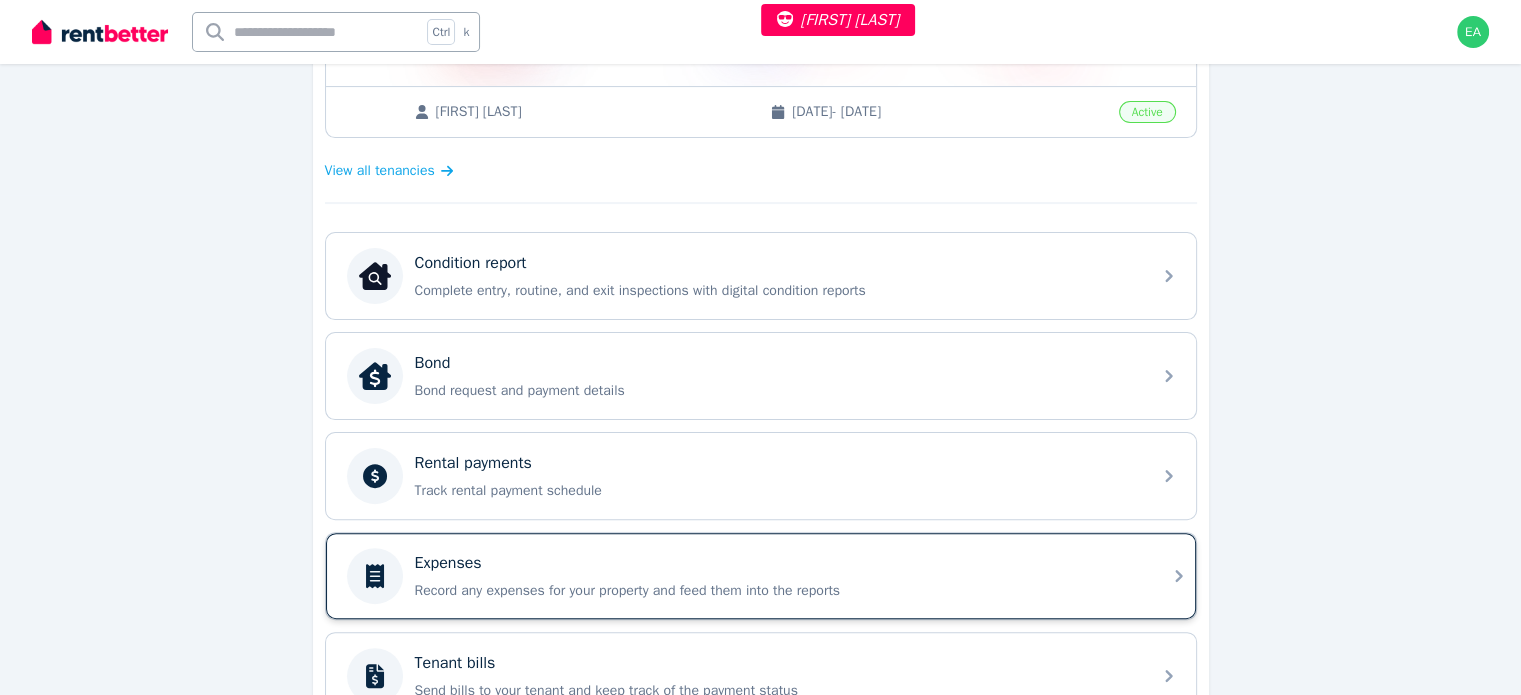 click on "Record any expenses for your property and feed them into the reports" at bounding box center (777, 591) 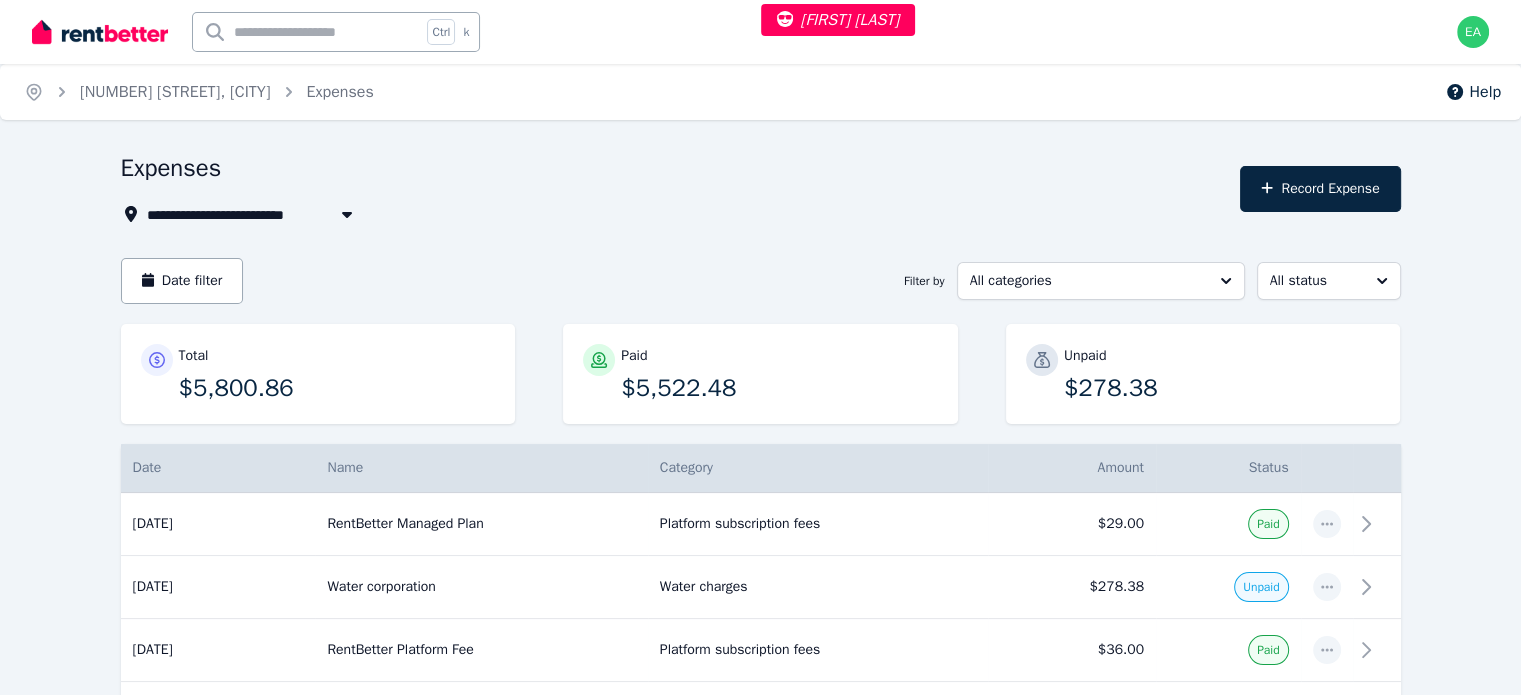 scroll, scrollTop: 100, scrollLeft: 0, axis: vertical 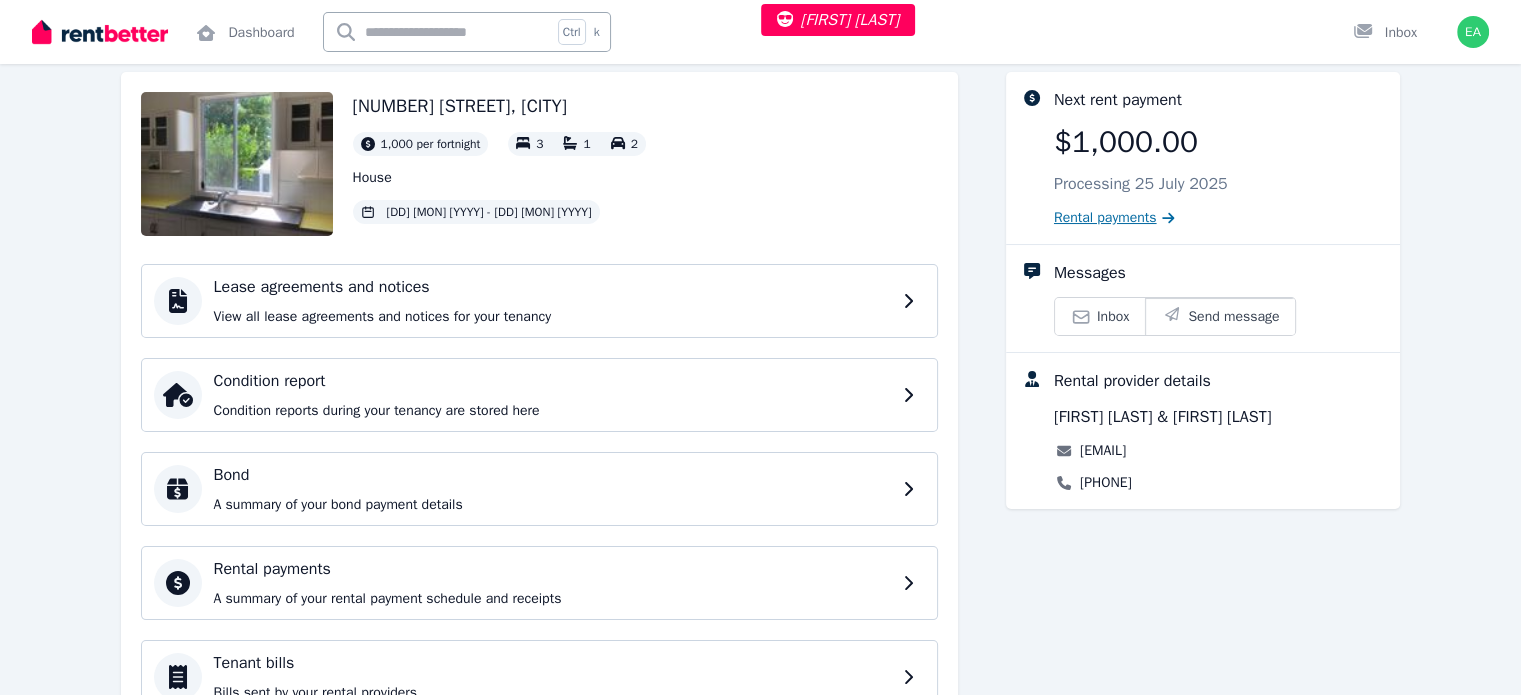 click on "Rental payments" at bounding box center [1105, 218] 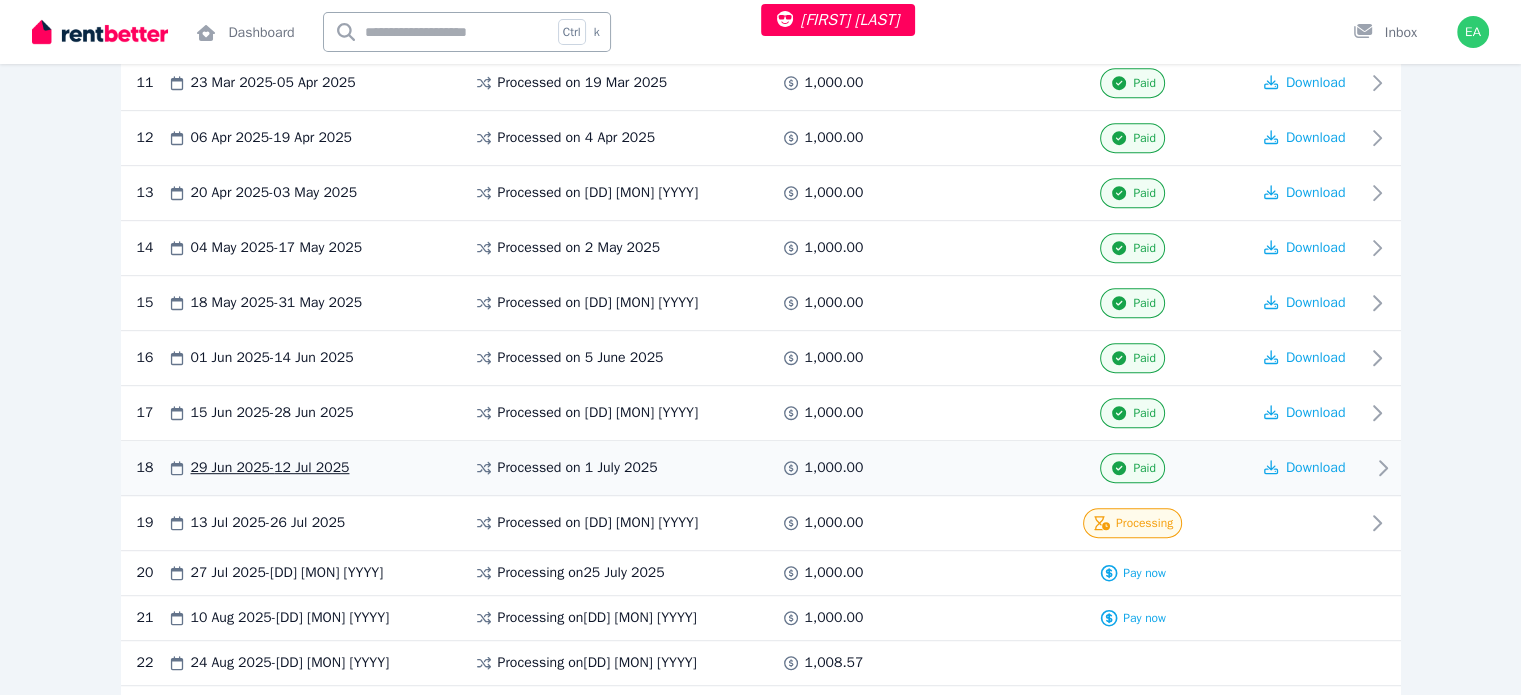 scroll, scrollTop: 1096, scrollLeft: 0, axis: vertical 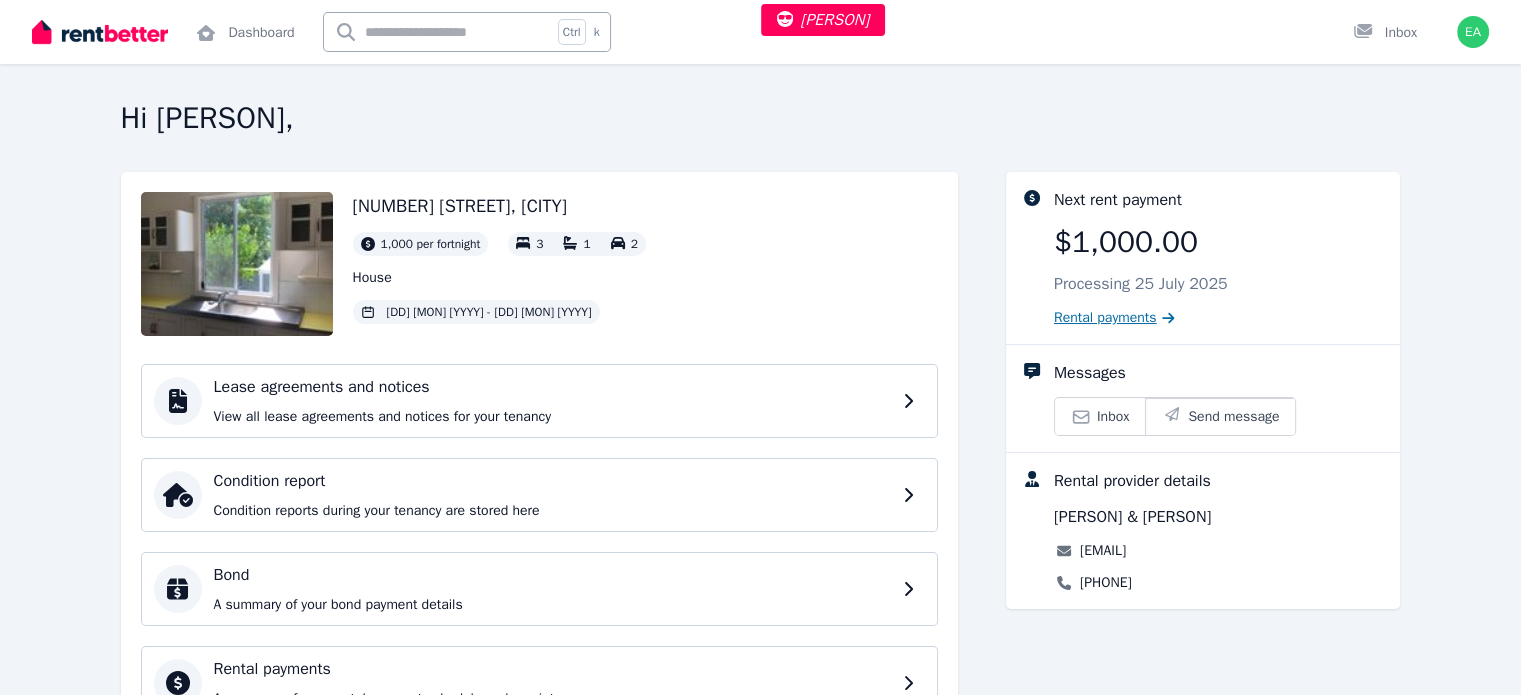 click on "Rental payments" at bounding box center (1105, 318) 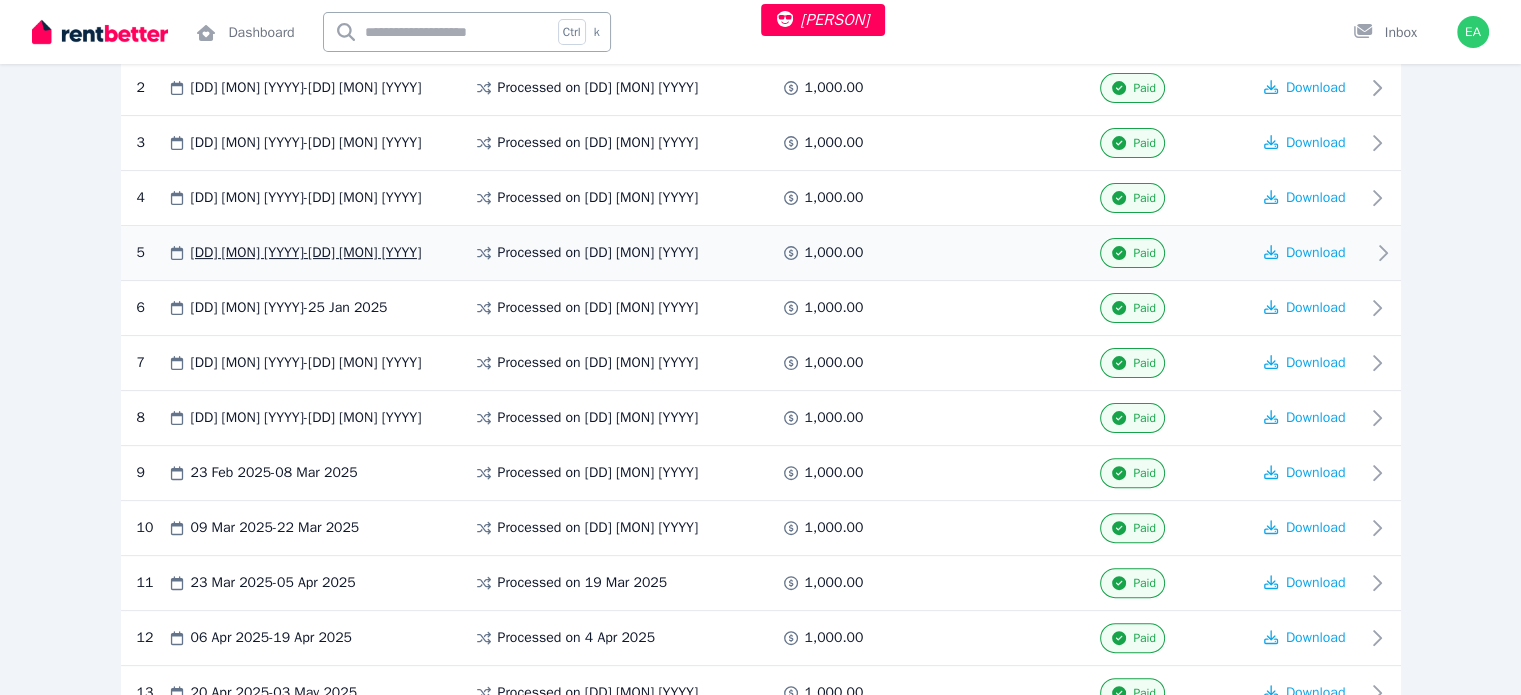 scroll, scrollTop: 1000, scrollLeft: 0, axis: vertical 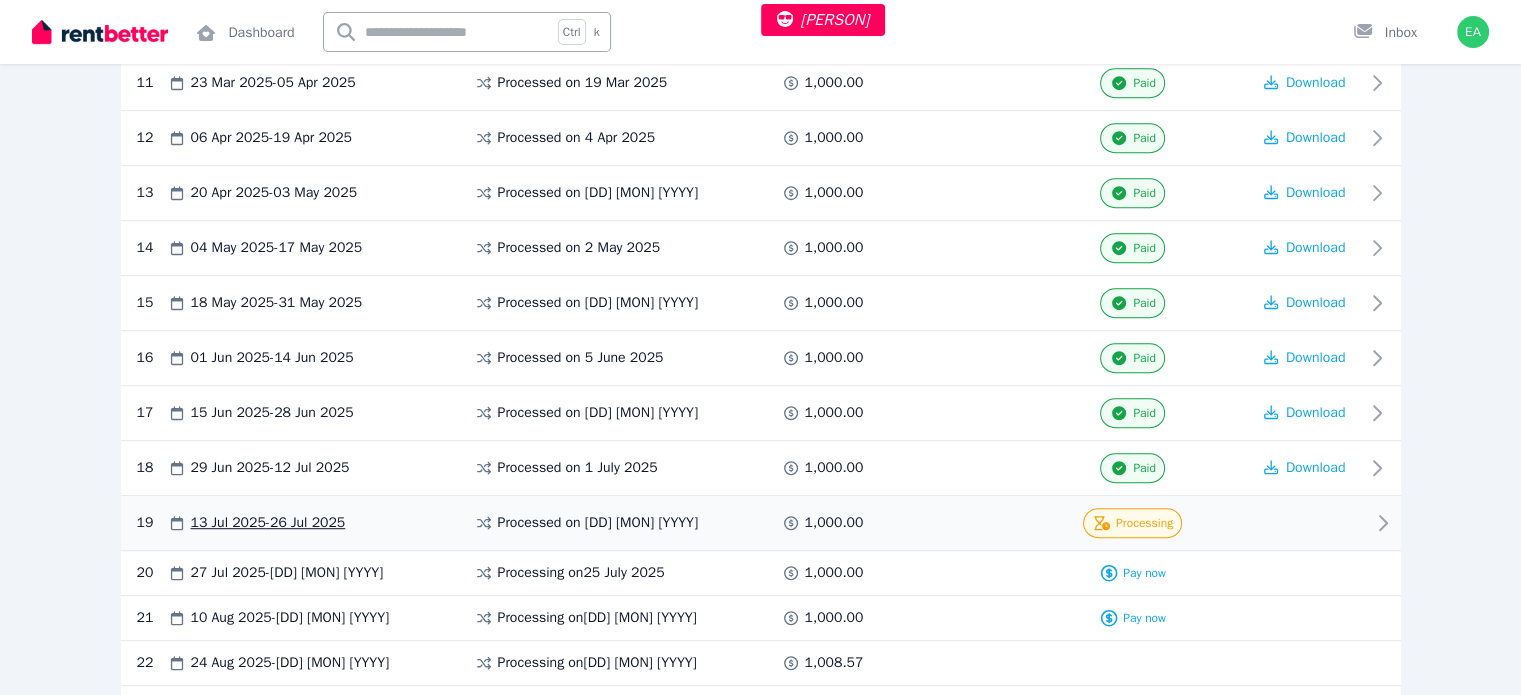 click at bounding box center (1305, 523) 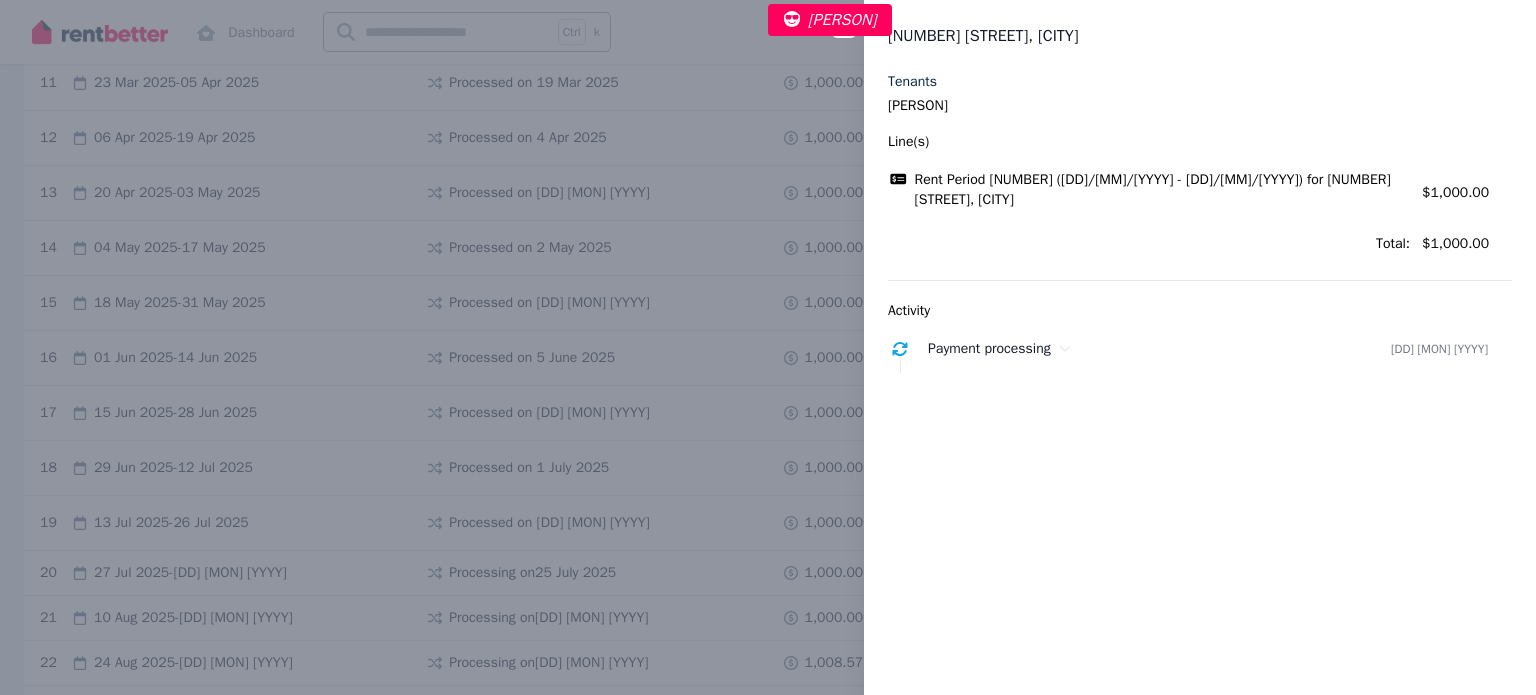 click on "Close panel 39 William St, Bellingen Tenants Paulo Cuachin Line(s) Rent Period 19 (13/07/2025 - 26/07/2025) for 39 William St, Bellingen Amount:  $1,000.00 Total: $1,000.00 Activity Payment processing 11 July 2025" at bounding box center (768, 347) 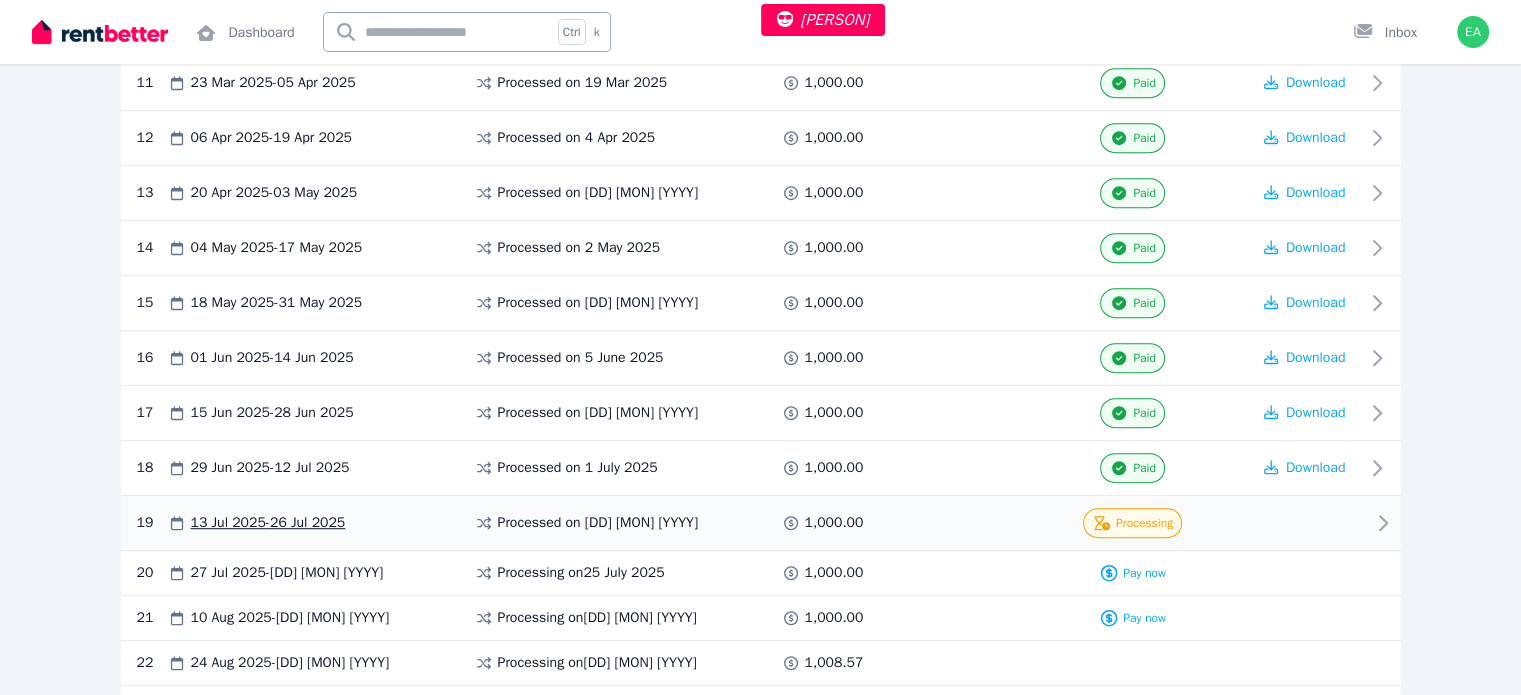 click at bounding box center [1305, 523] 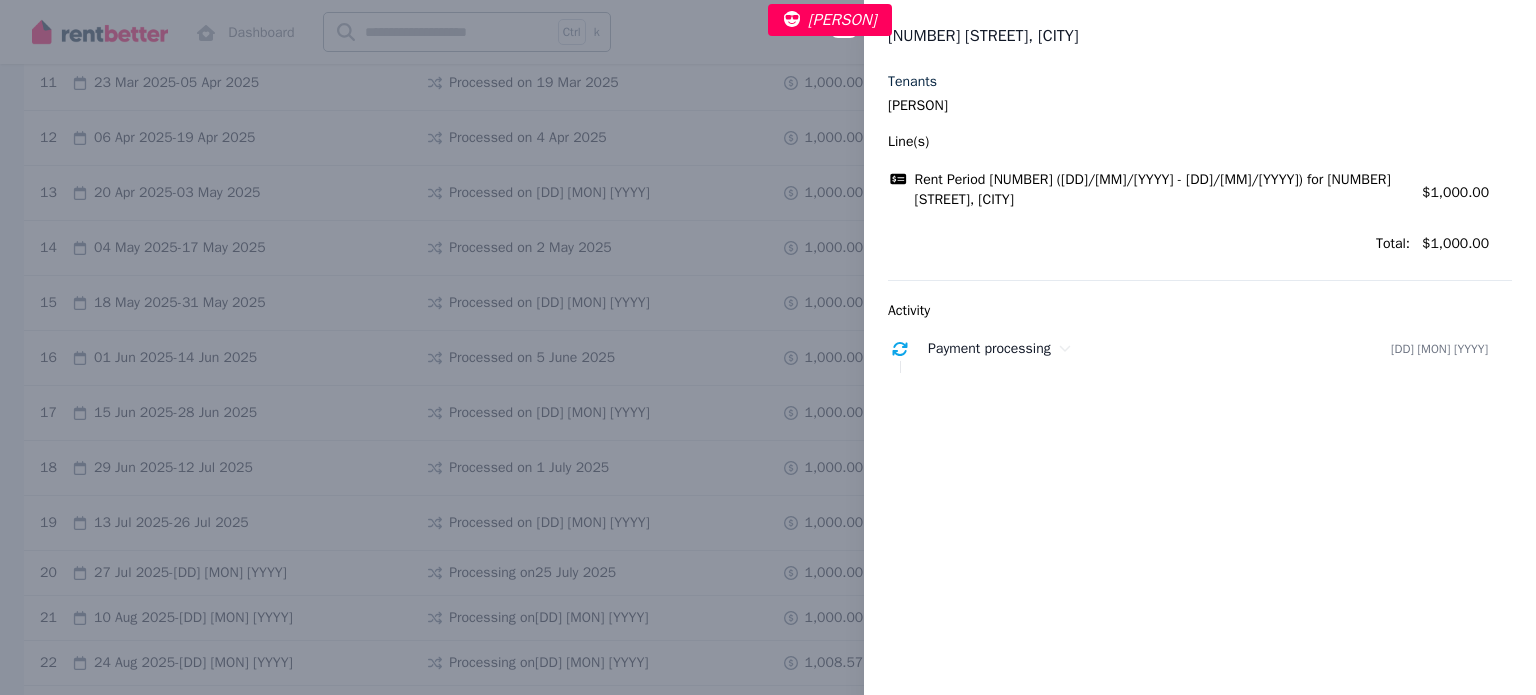 type 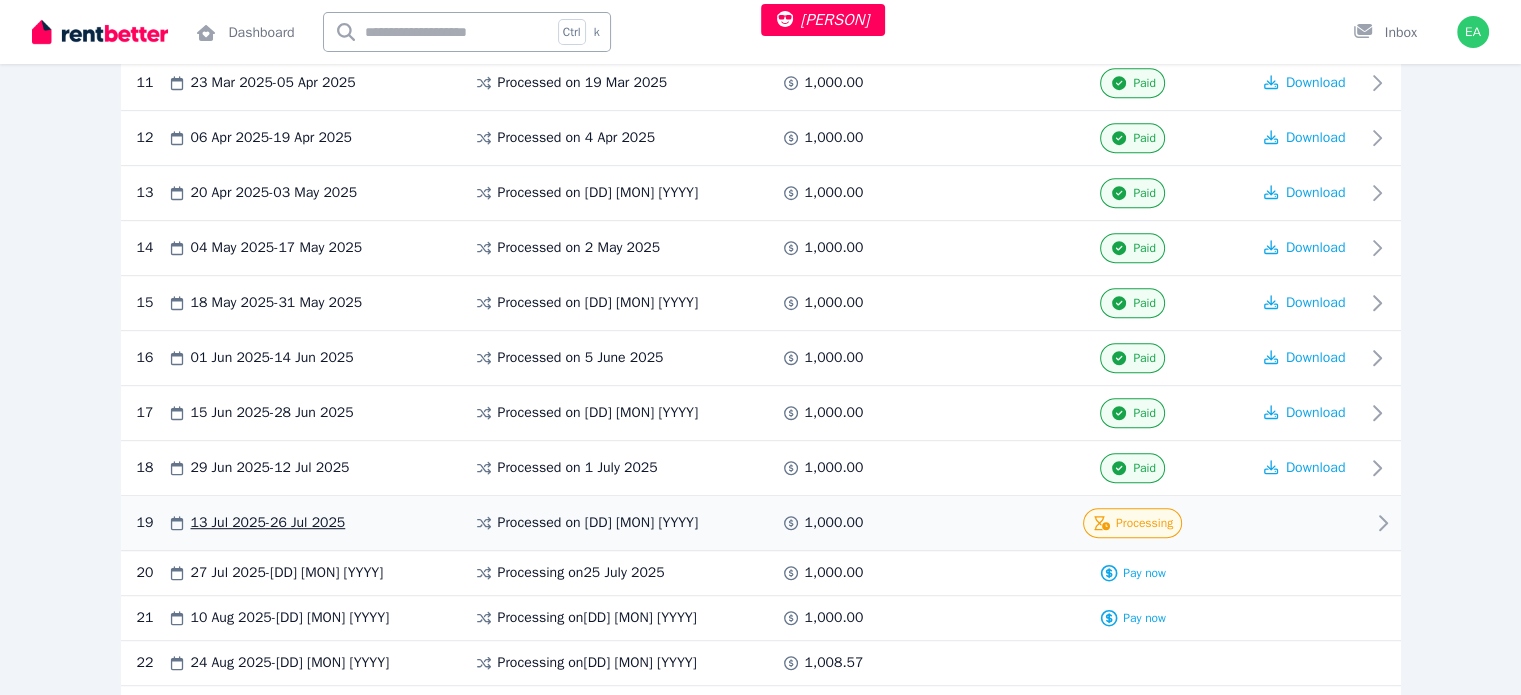 click 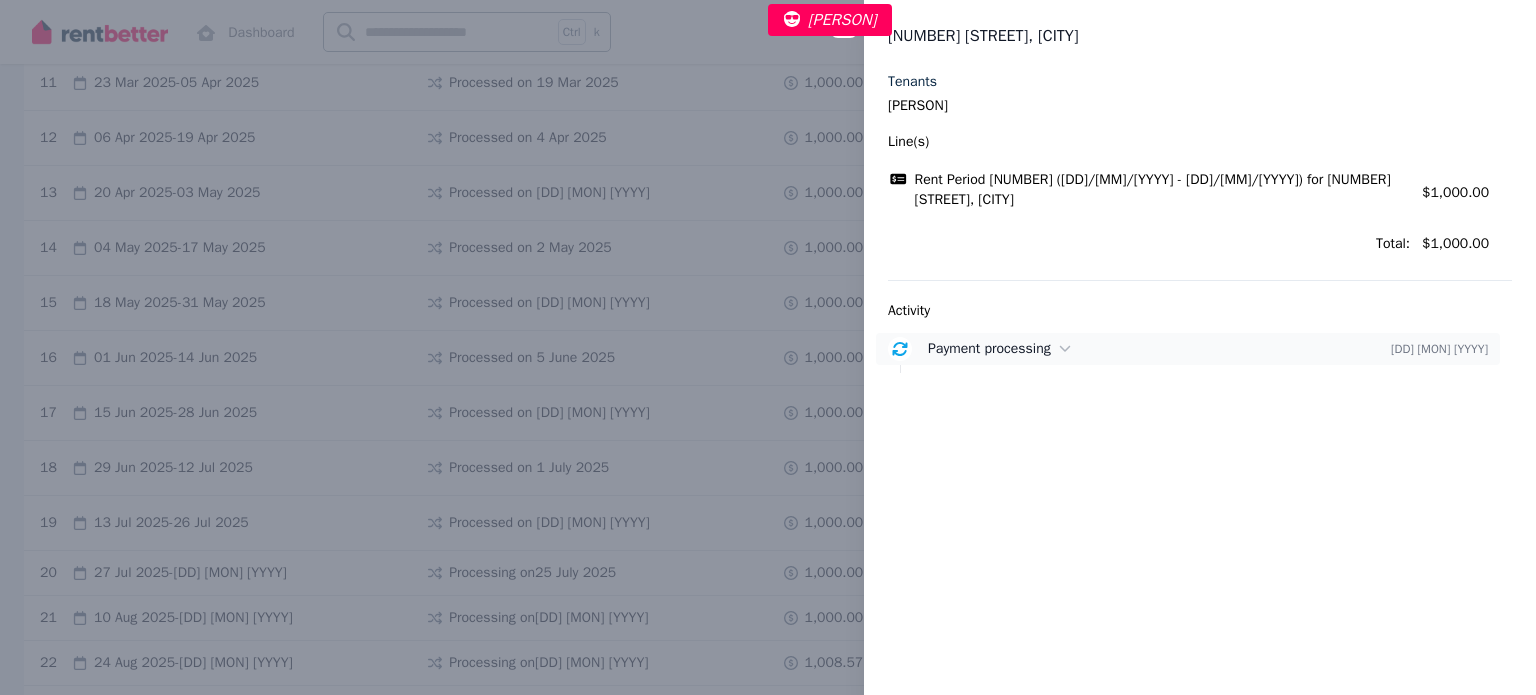 click 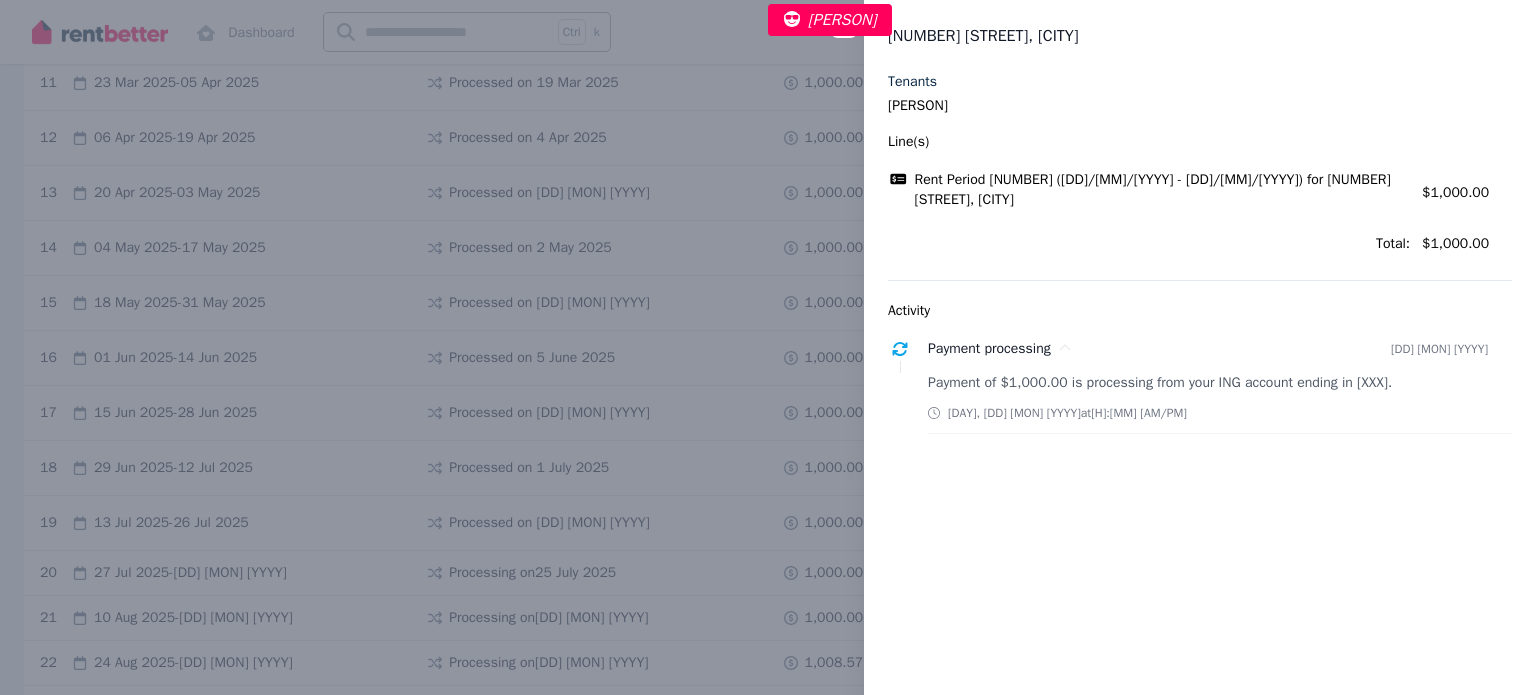 click on "Close panel 39 William St, Bellingen Tenants Paulo Cuachin Line(s) Rent Period 19 (13/07/2025 - 26/07/2025) for 39 William St, Bellingen Amount:  $1,000.00 Total: $1,000.00 Activity Payment processing 11 July 2025 Payment of $1,000.00 is processing from your ING account ending in 348. Fri, 11 July 2025  at  3:11 pm" at bounding box center (768, 347) 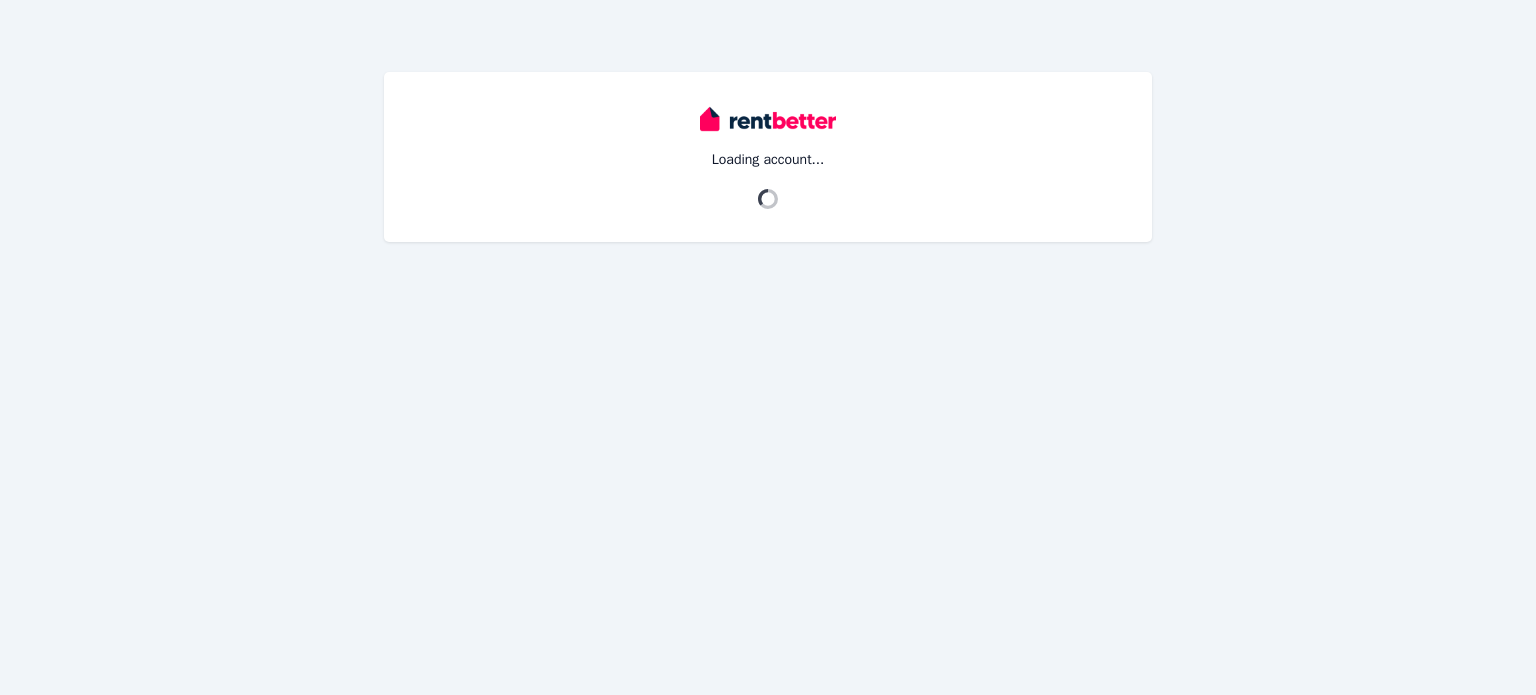 scroll, scrollTop: 0, scrollLeft: 0, axis: both 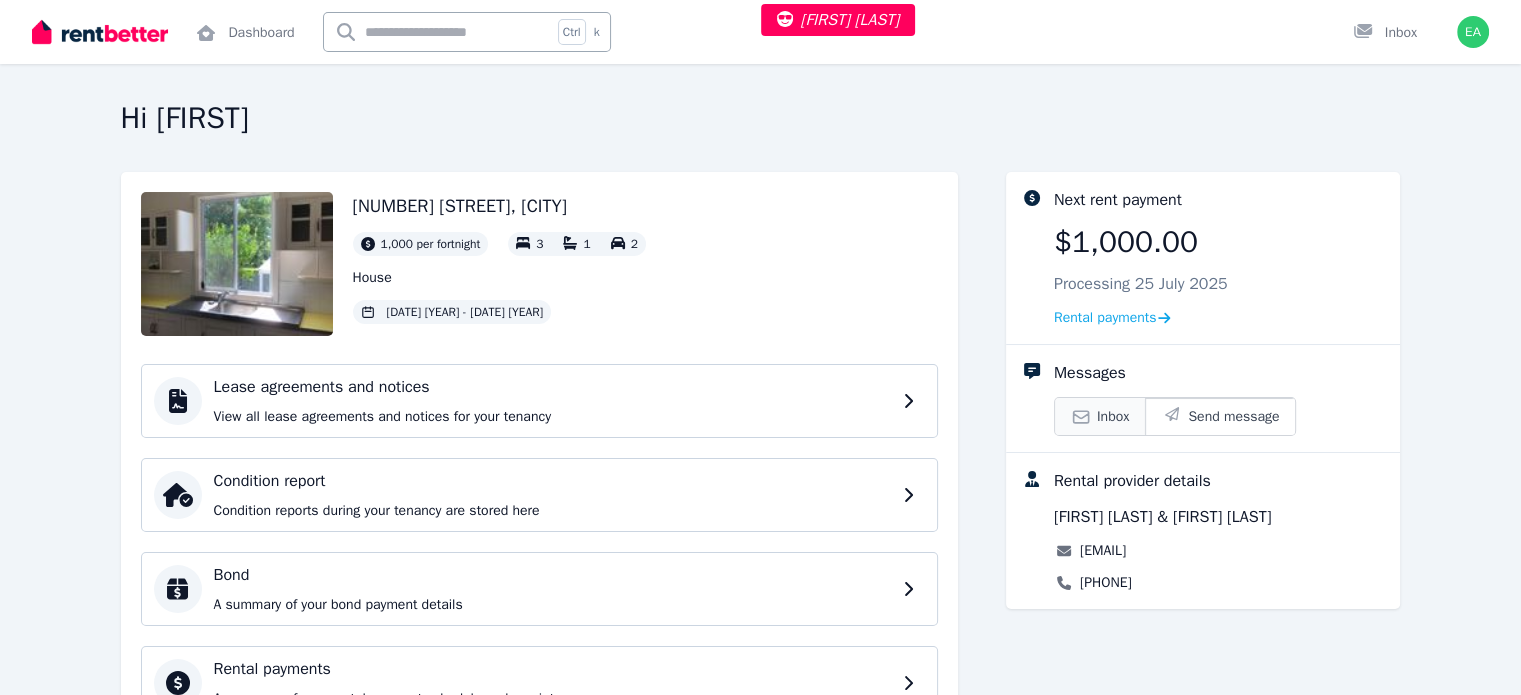 click on "Inbox" at bounding box center (1113, 417) 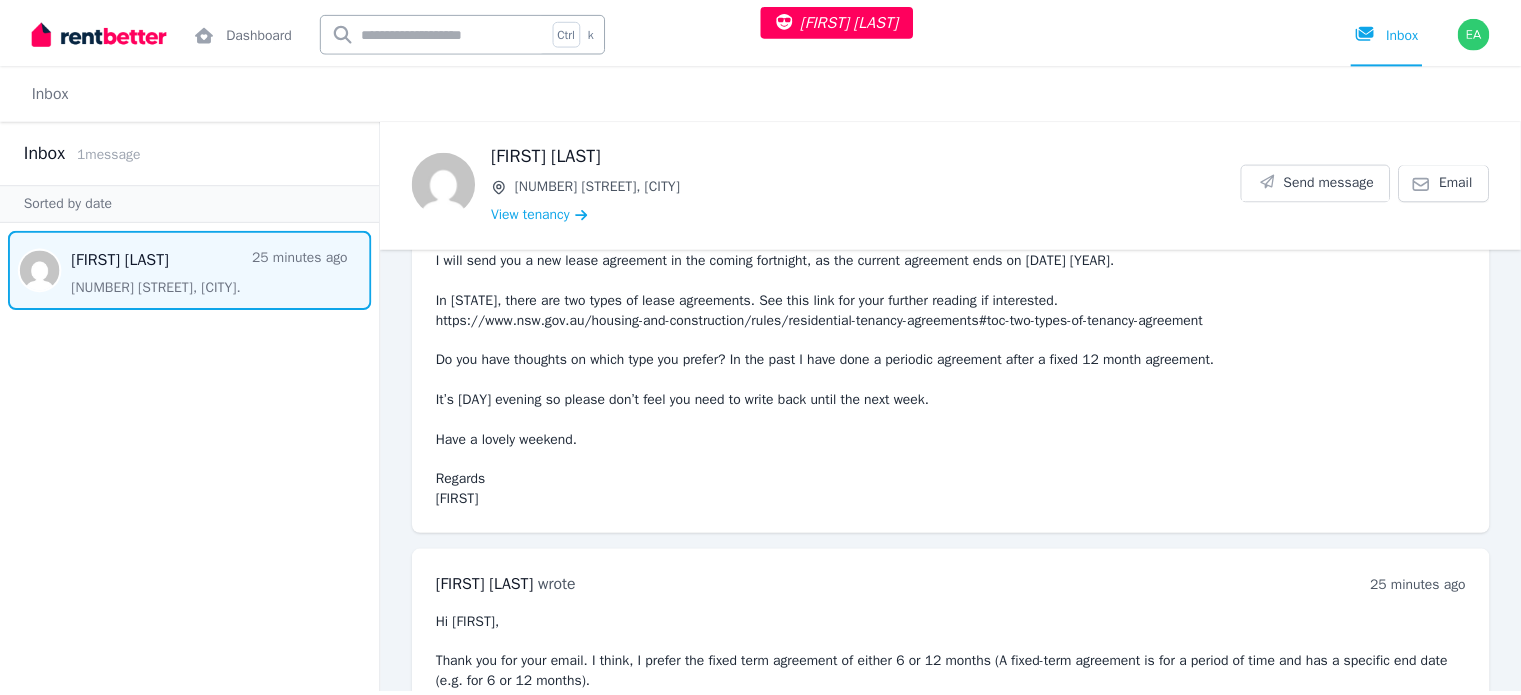 scroll, scrollTop: 0, scrollLeft: 0, axis: both 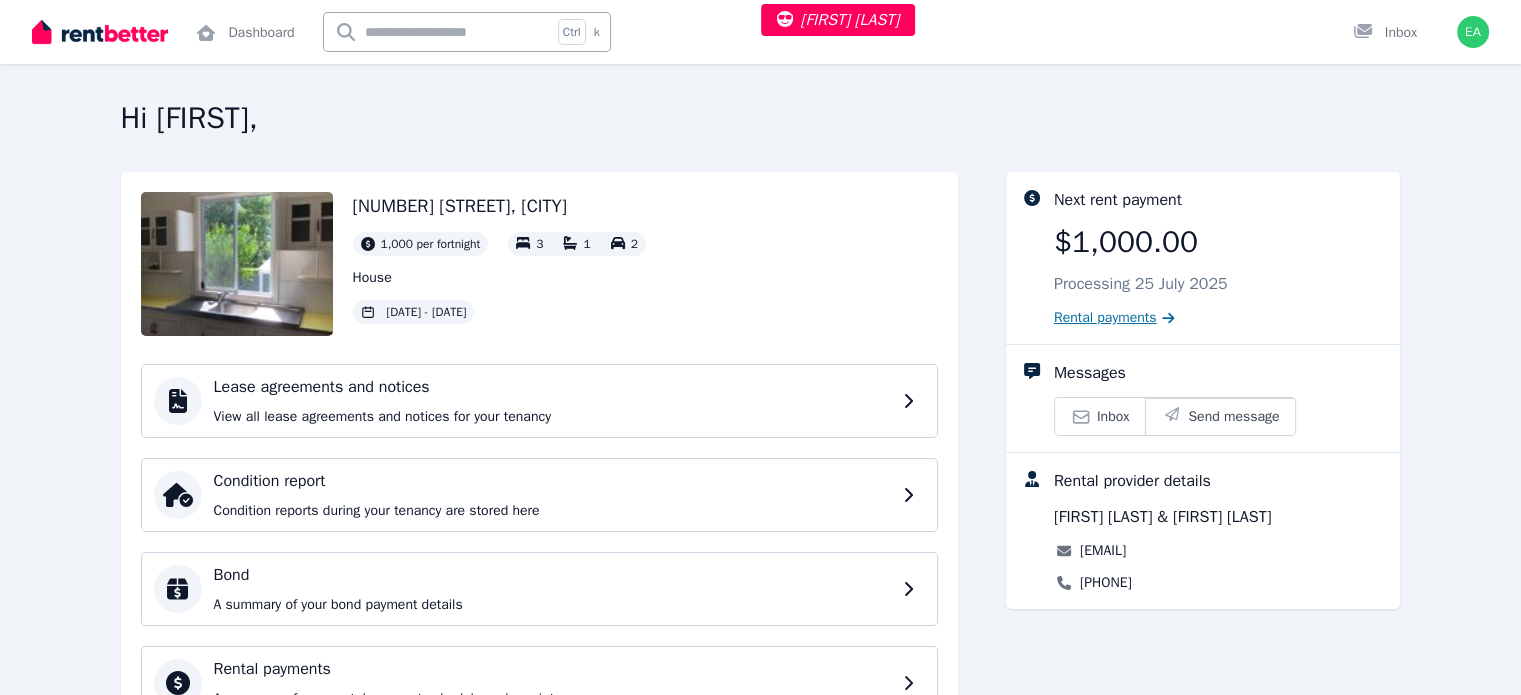 click on "Rental payments" at bounding box center (1105, 318) 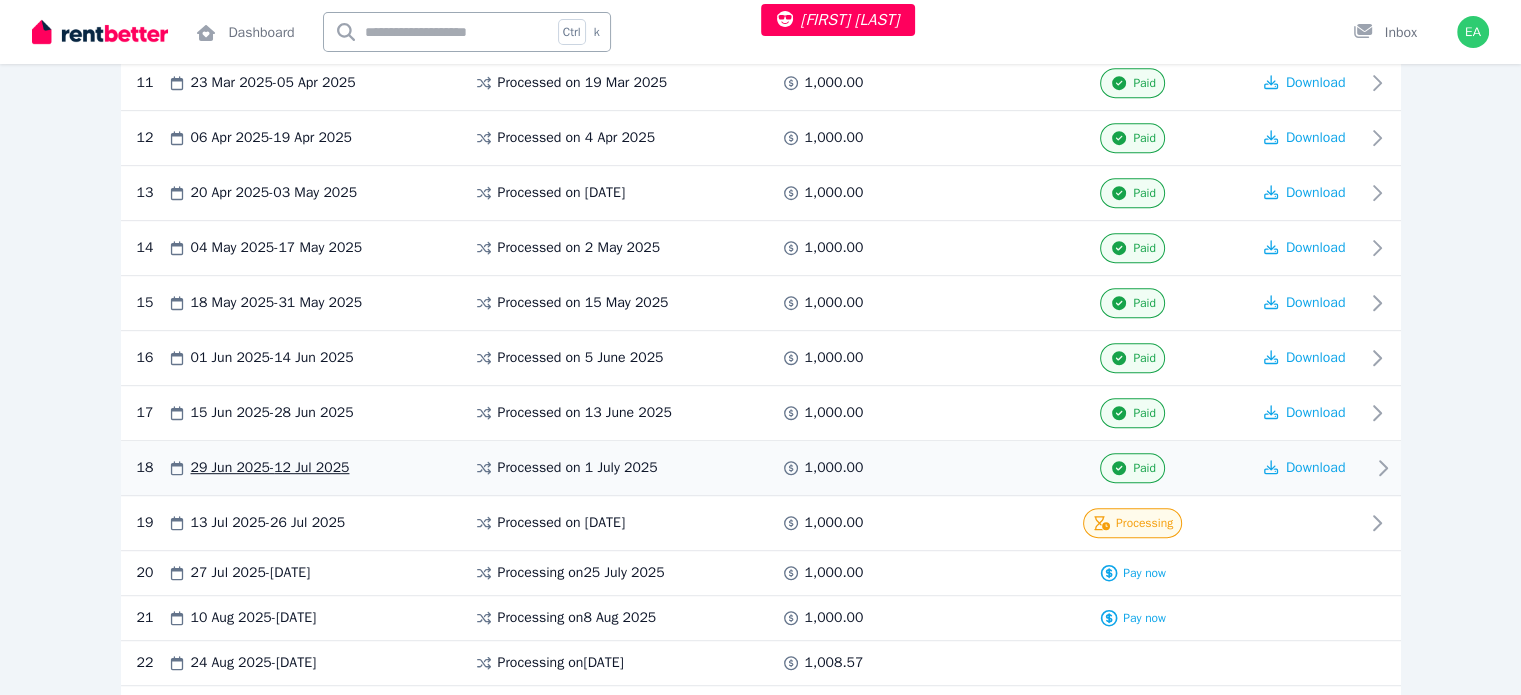 scroll, scrollTop: 1096, scrollLeft: 0, axis: vertical 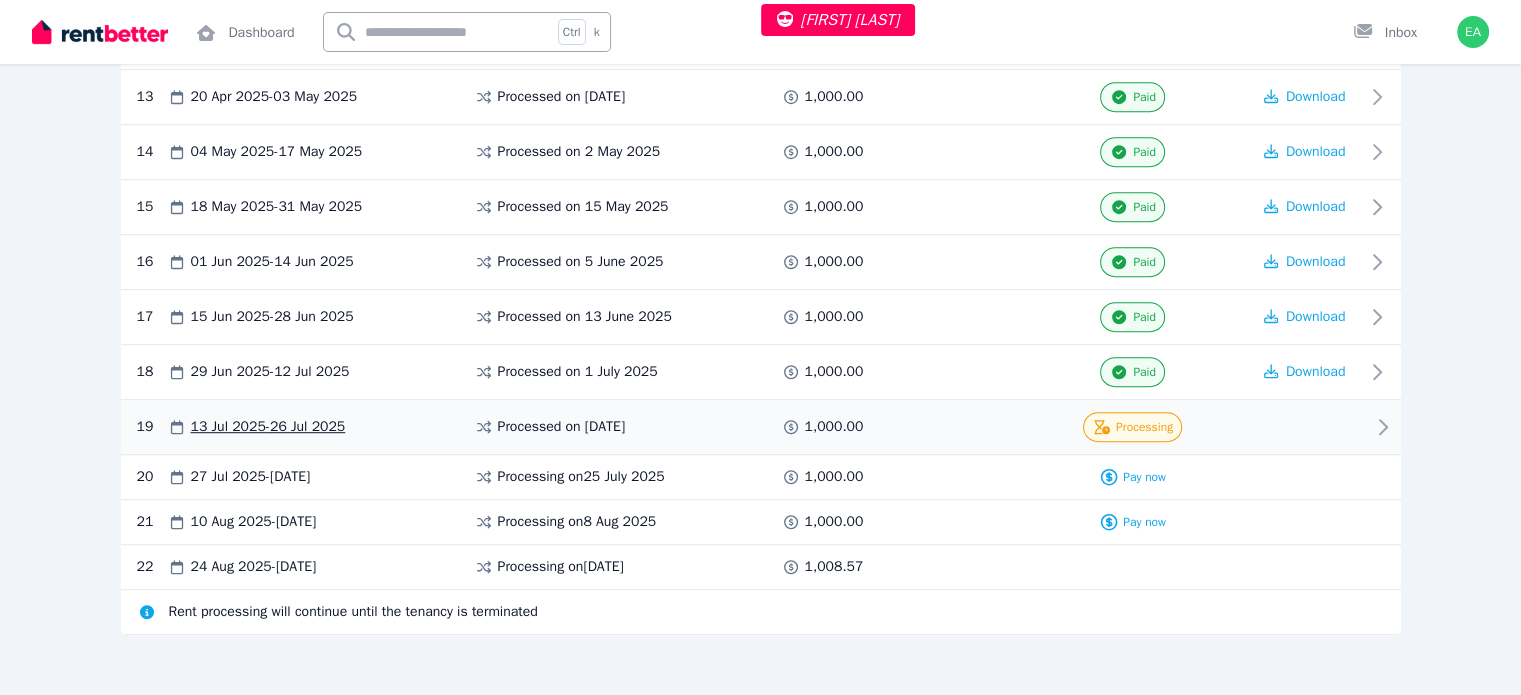 click 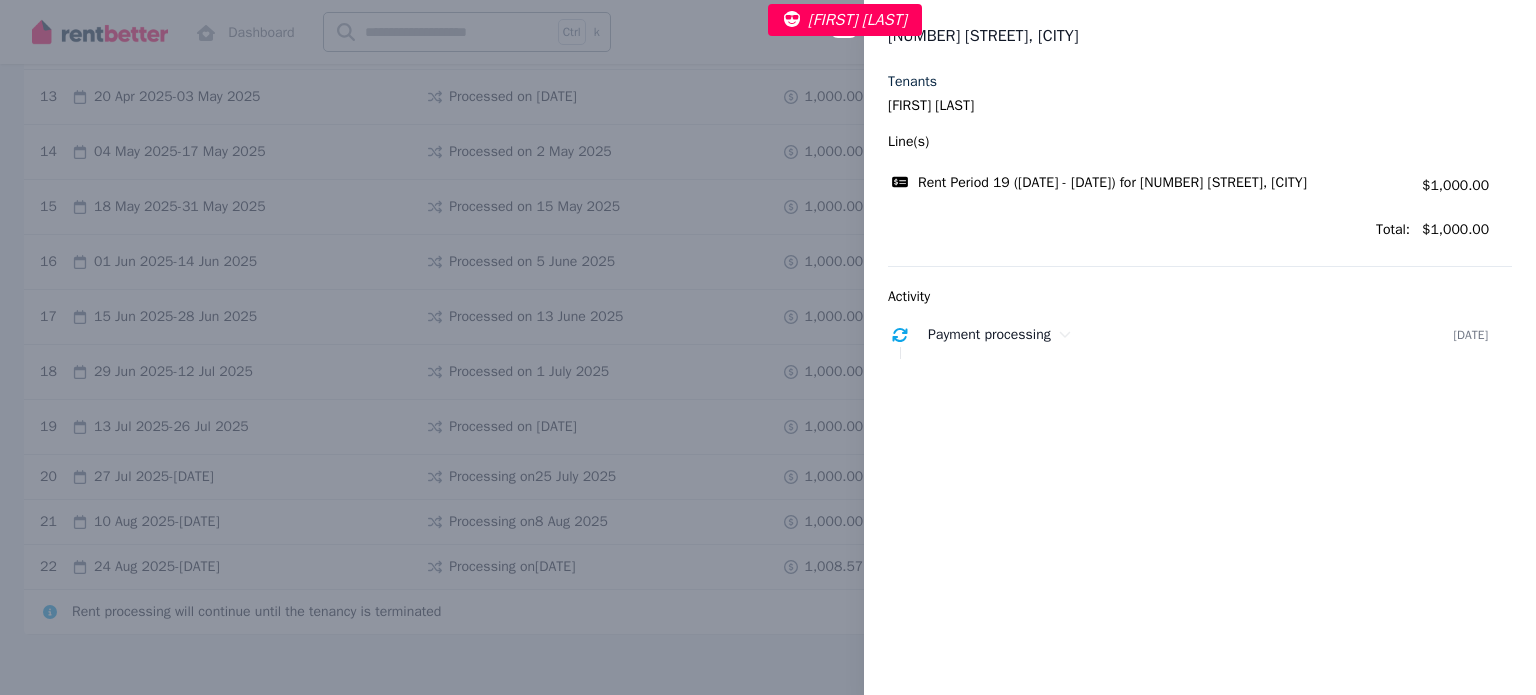 click on "Close panel 39 William St, Bellingen Tenants Paulo Cuachin Line(s) Rent Period 19 (13/07/2025 - 26/07/2025) for 39 William St, Bellingen Amount:  $1,000.00 Total: $1,000.00 Activity Payment processing 11 July 2025" at bounding box center [768, 347] 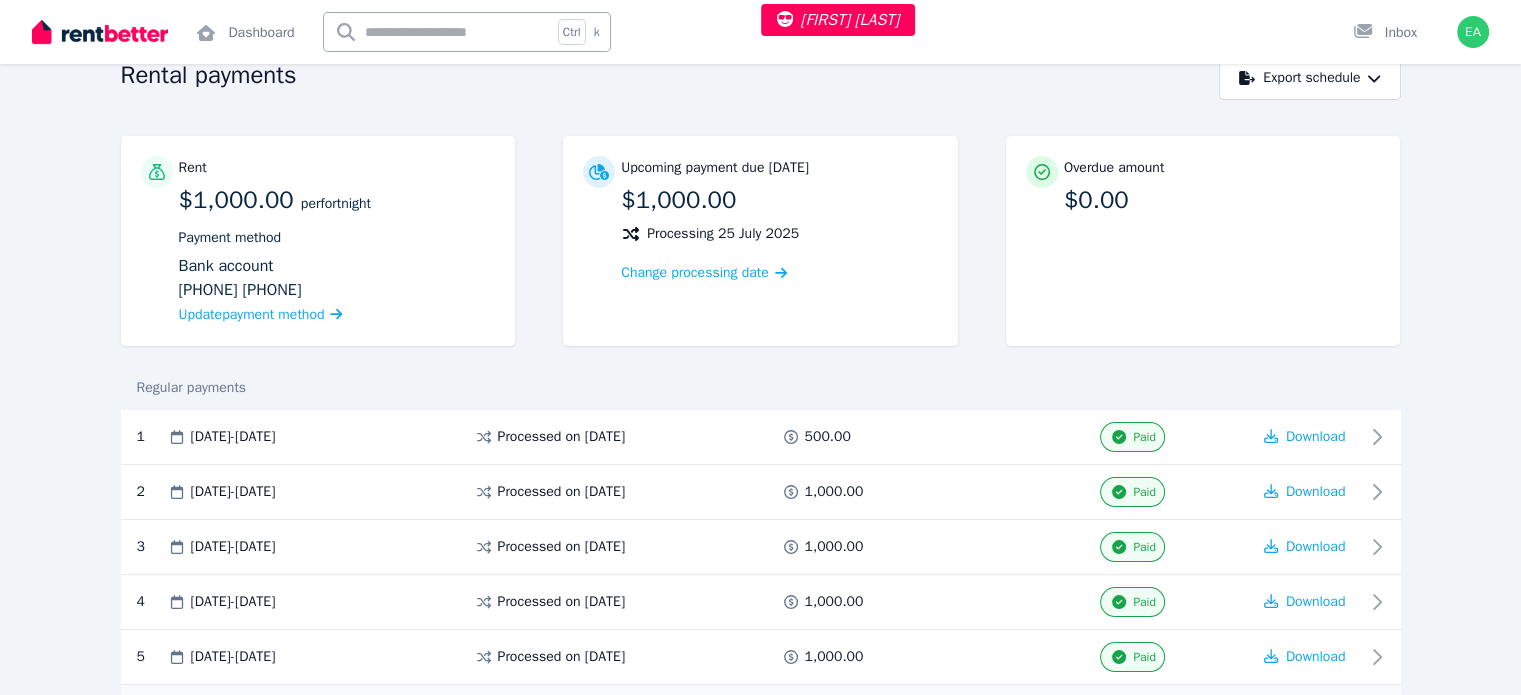 scroll, scrollTop: 0, scrollLeft: 0, axis: both 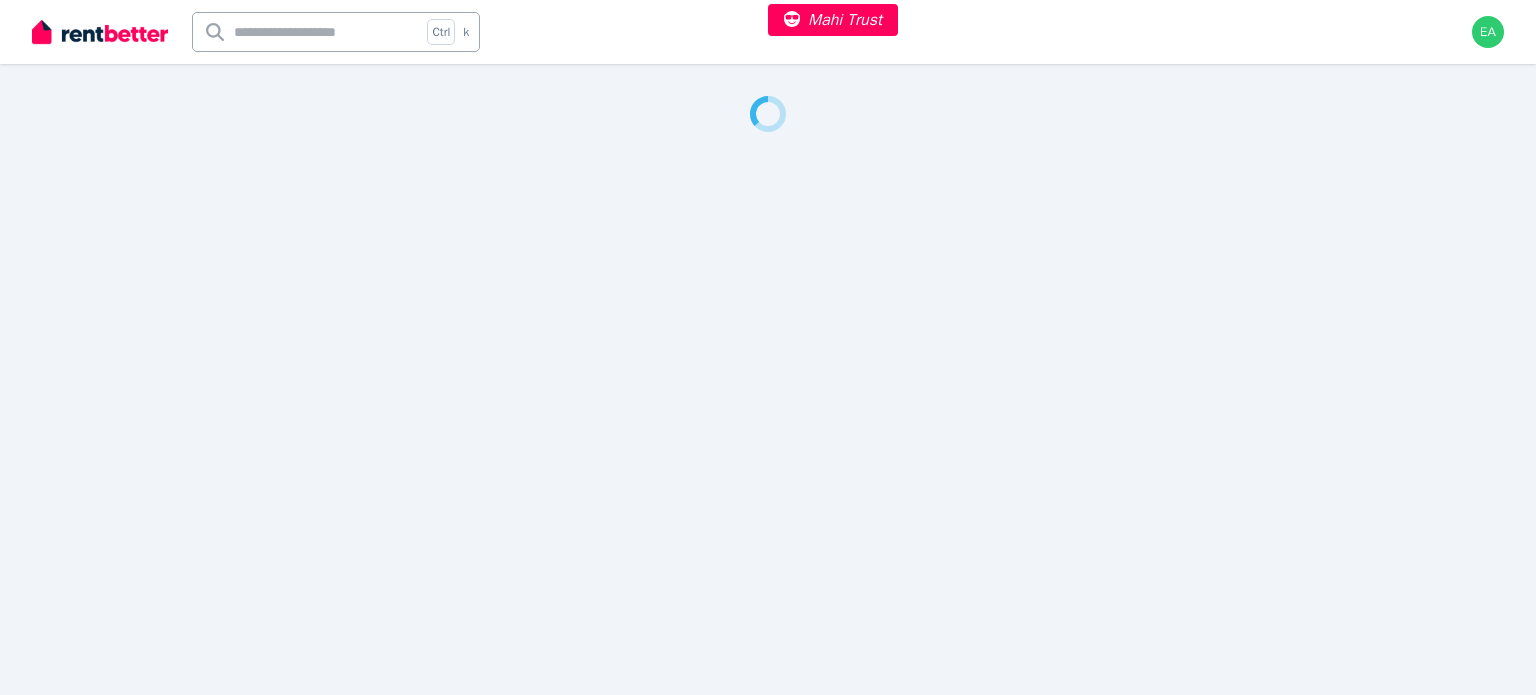select on "***" 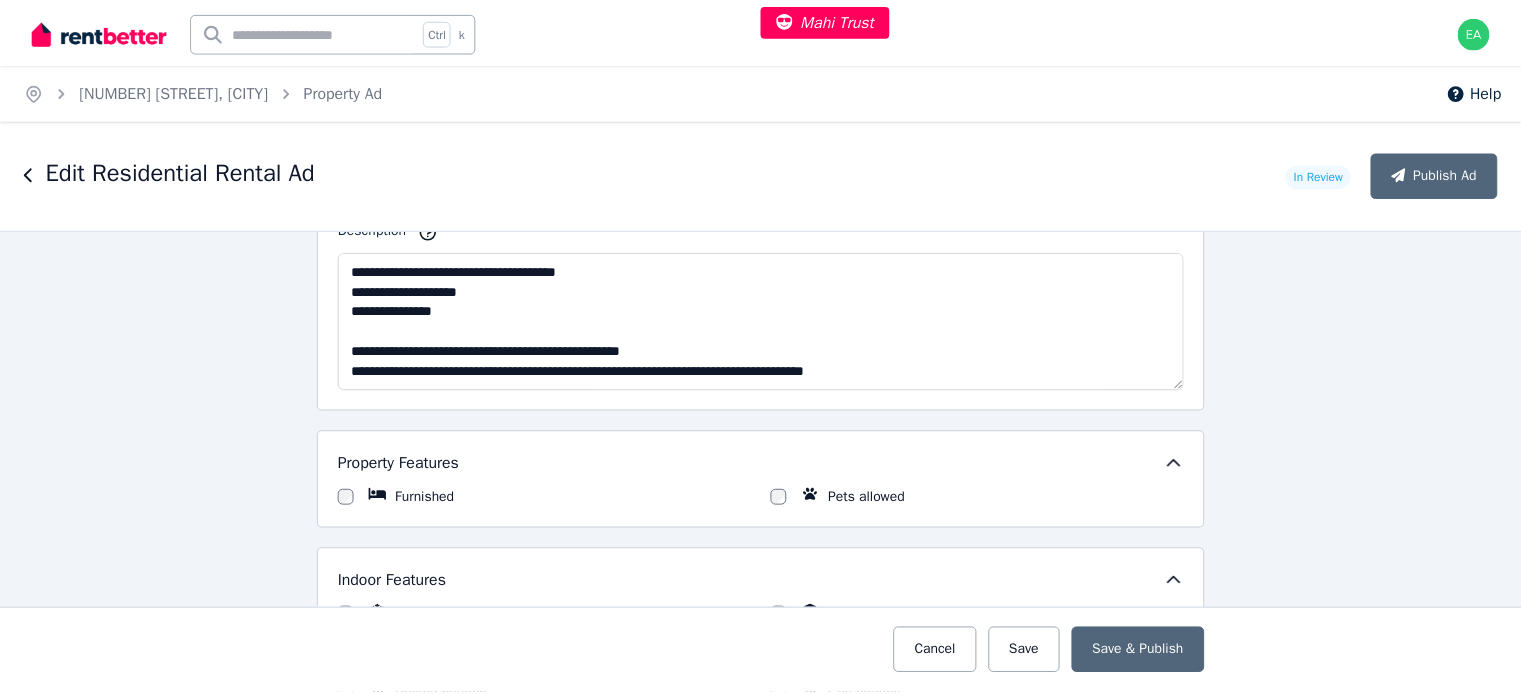 scroll, scrollTop: 1000, scrollLeft: 0, axis: vertical 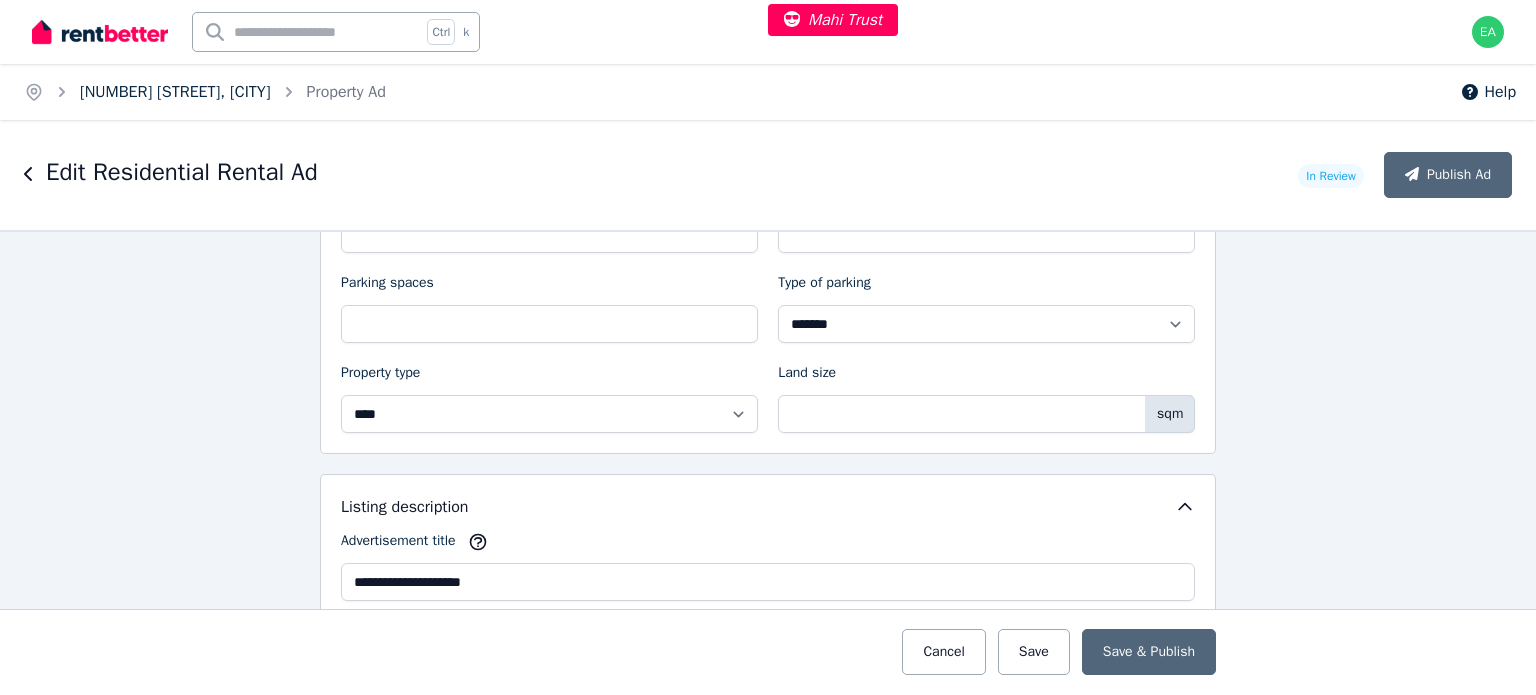 click on "[NUMBER] [STREET], [CITY]" at bounding box center [175, 92] 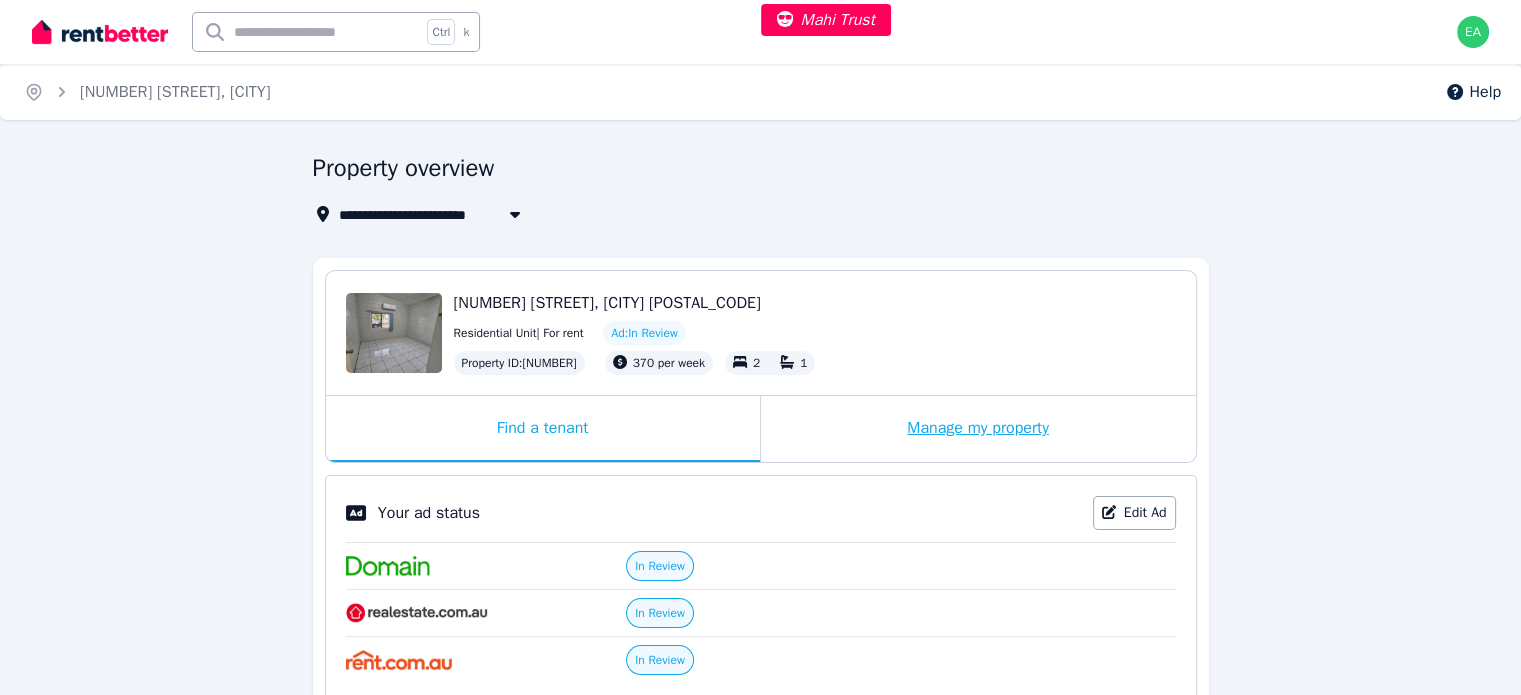 click on "Manage my property" at bounding box center [978, 429] 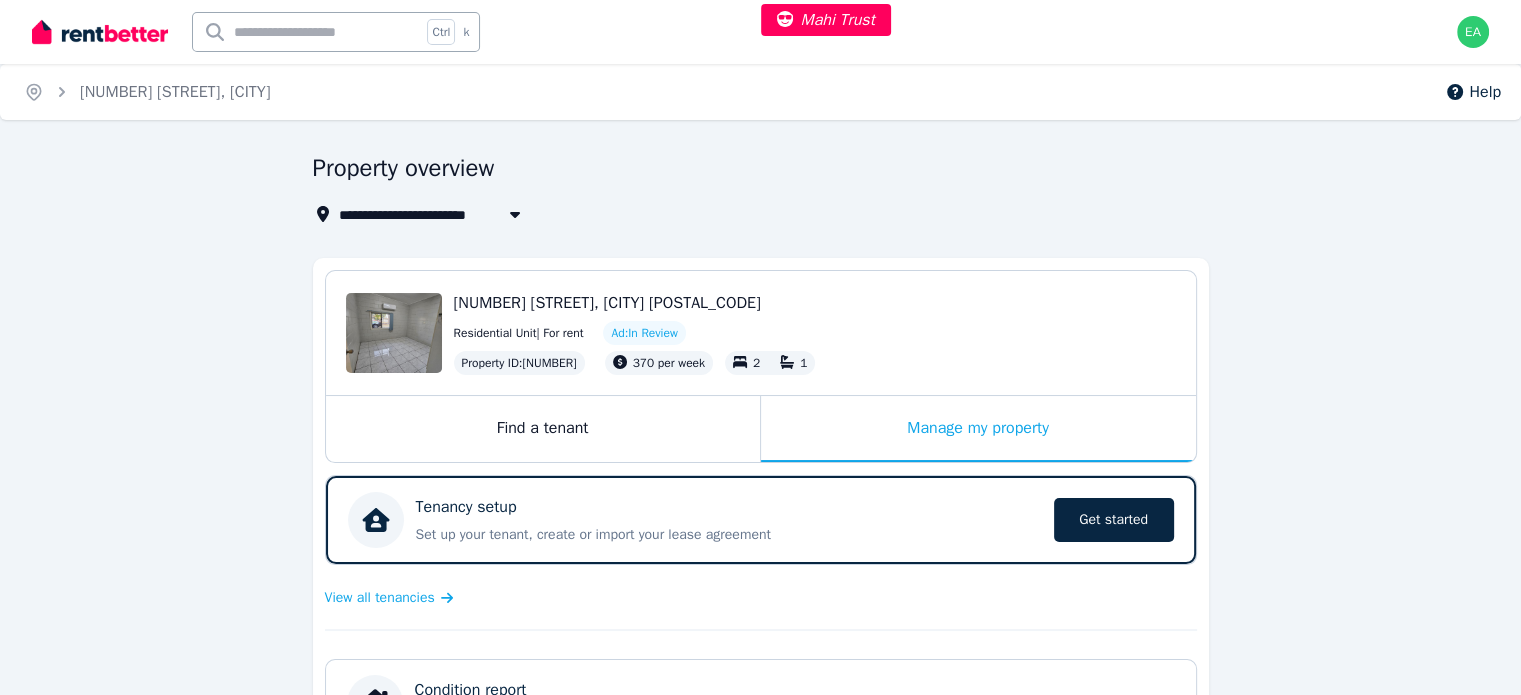 scroll, scrollTop: 500, scrollLeft: 0, axis: vertical 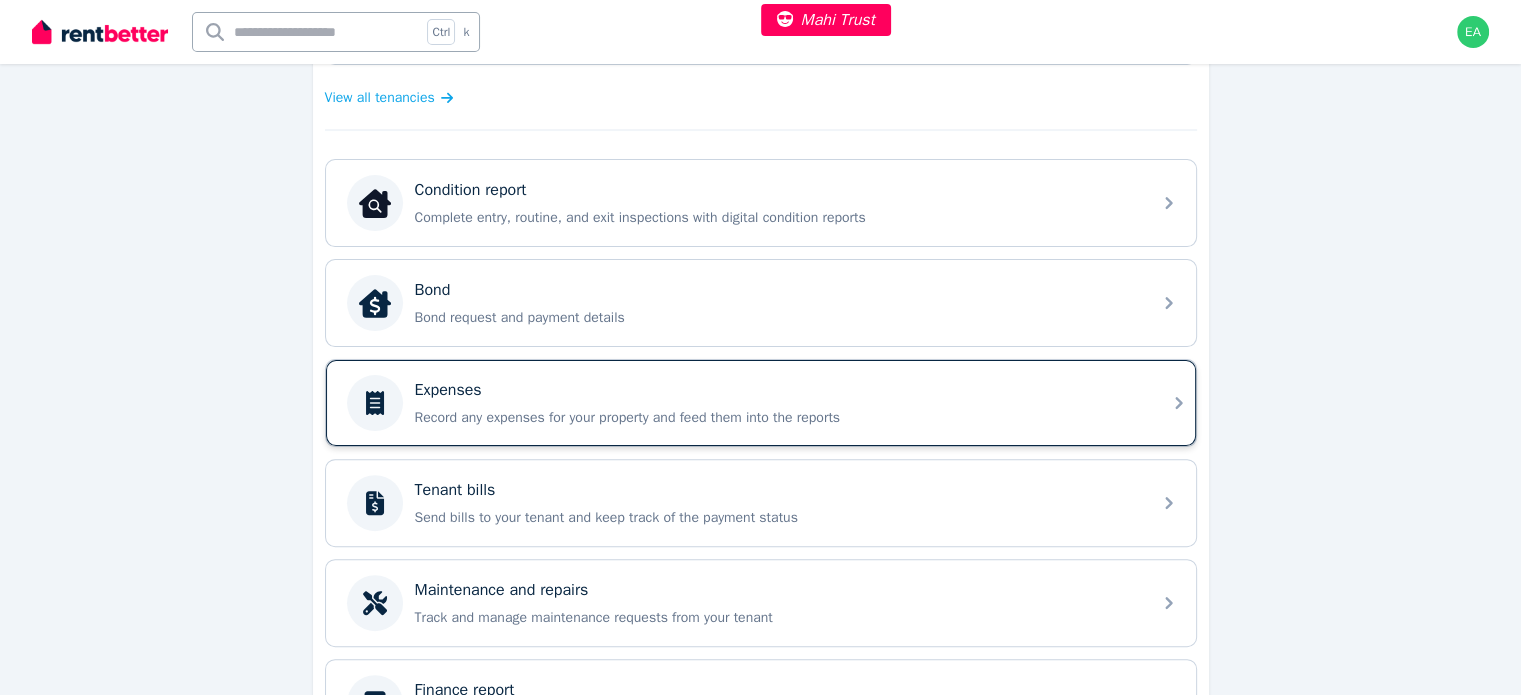 click on "Record any expenses for your property and feed them into the reports" at bounding box center (777, 418) 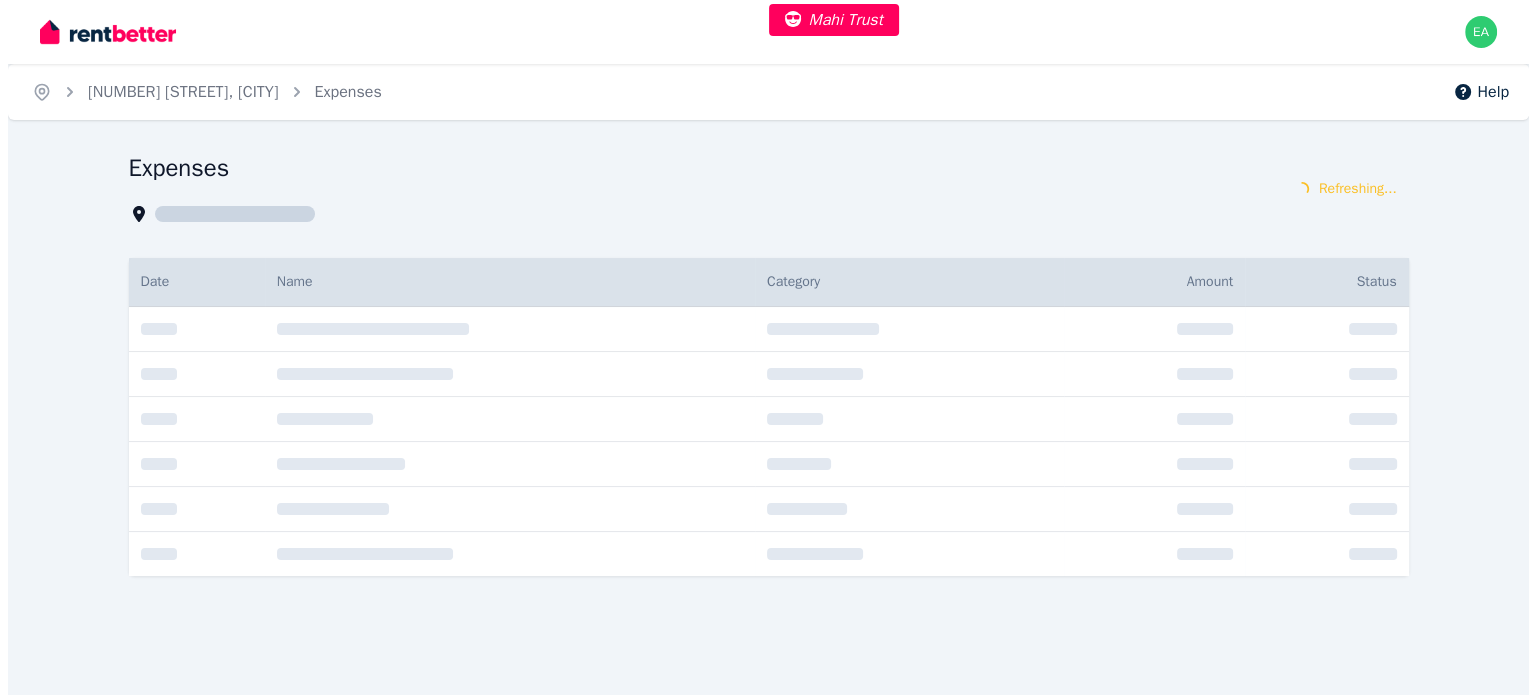 scroll, scrollTop: 0, scrollLeft: 0, axis: both 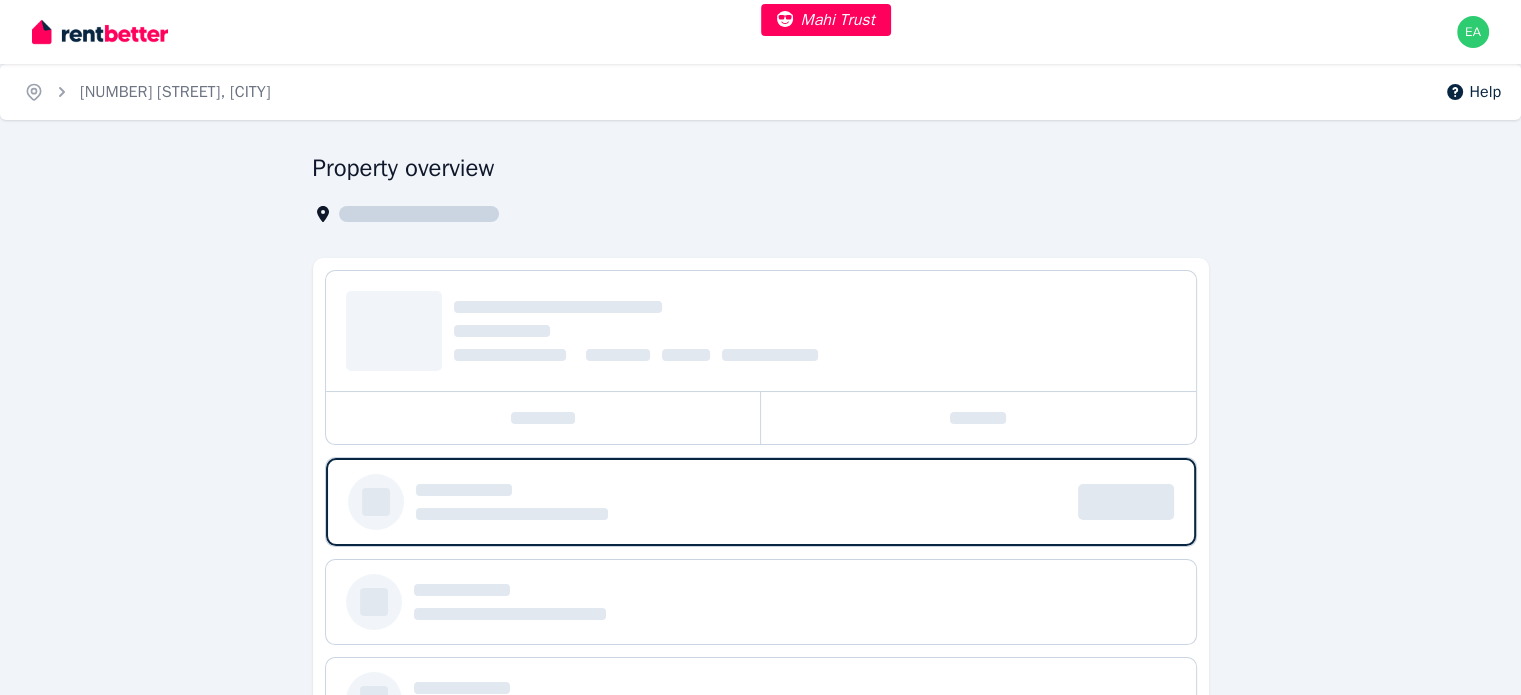 select on "***" 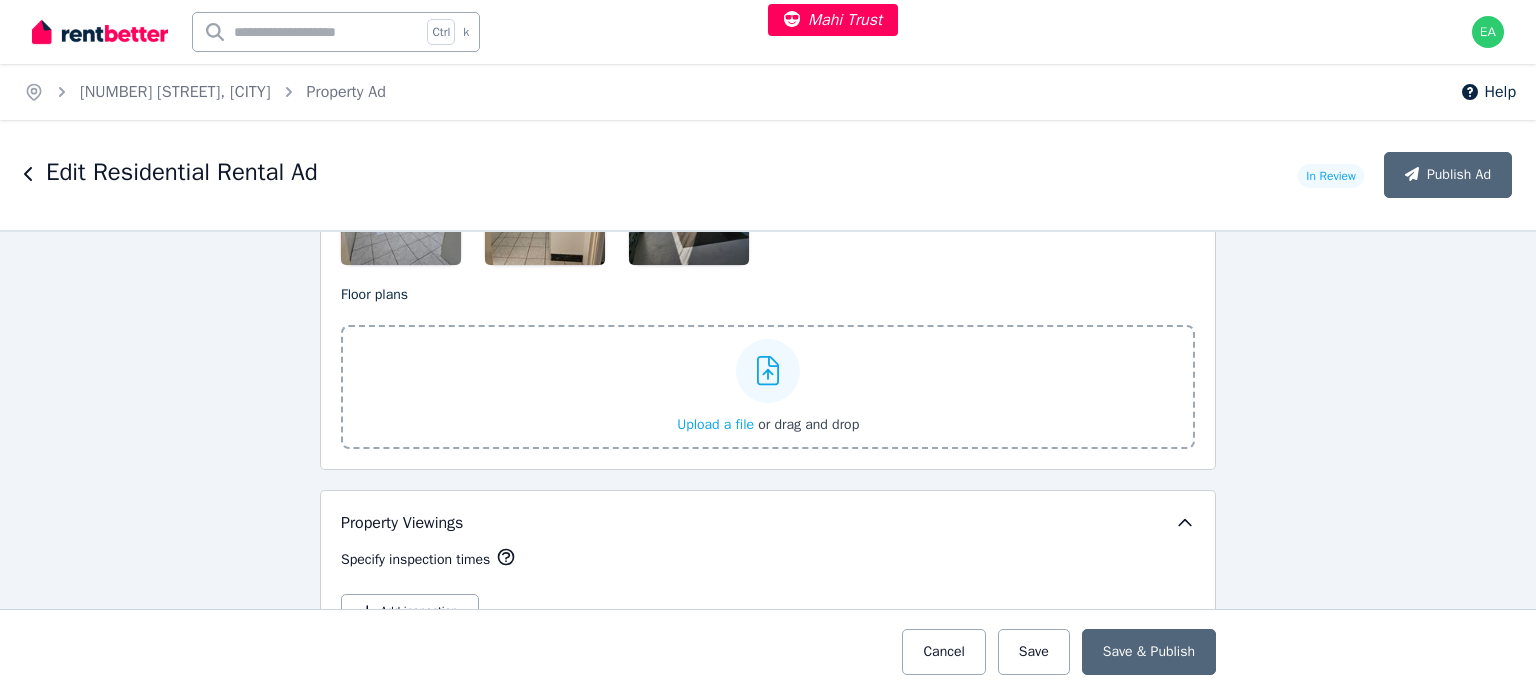 scroll, scrollTop: 2500, scrollLeft: 0, axis: vertical 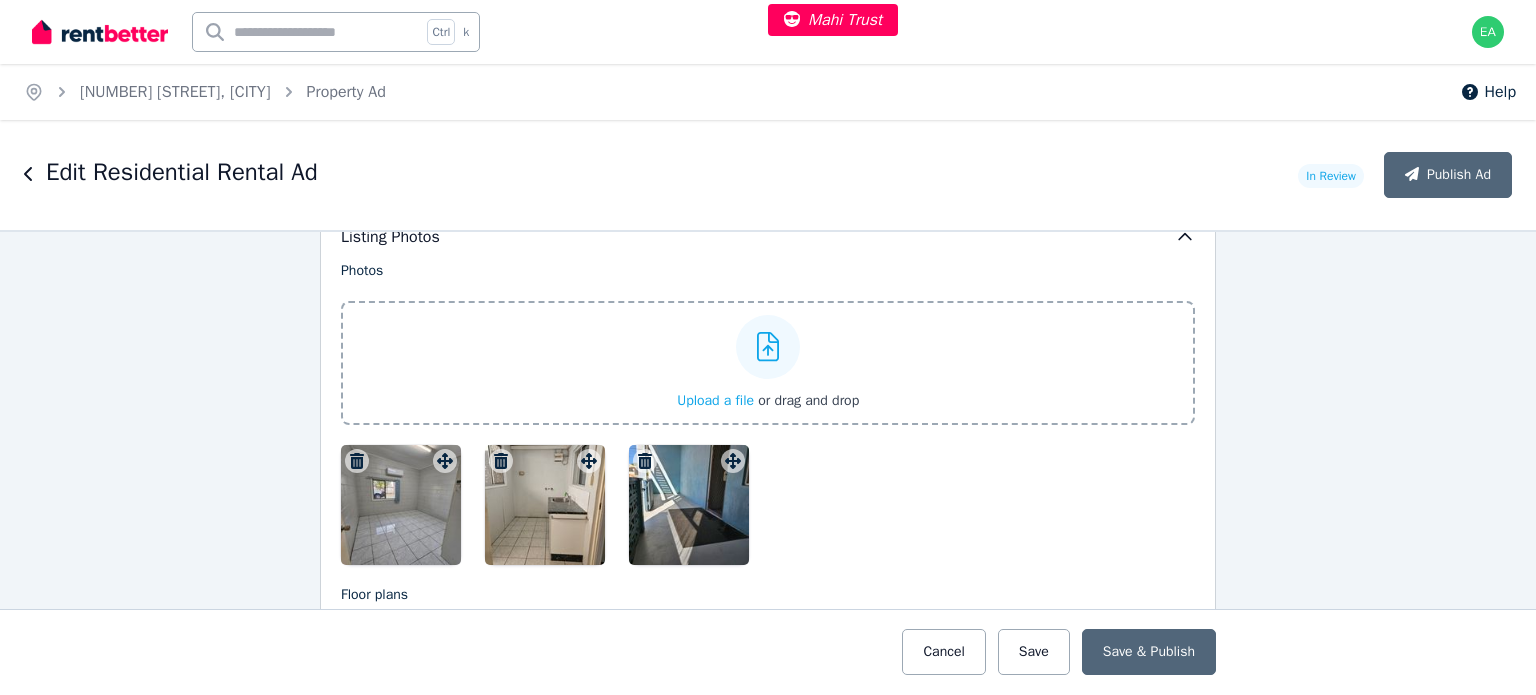 click at bounding box center [401, 505] 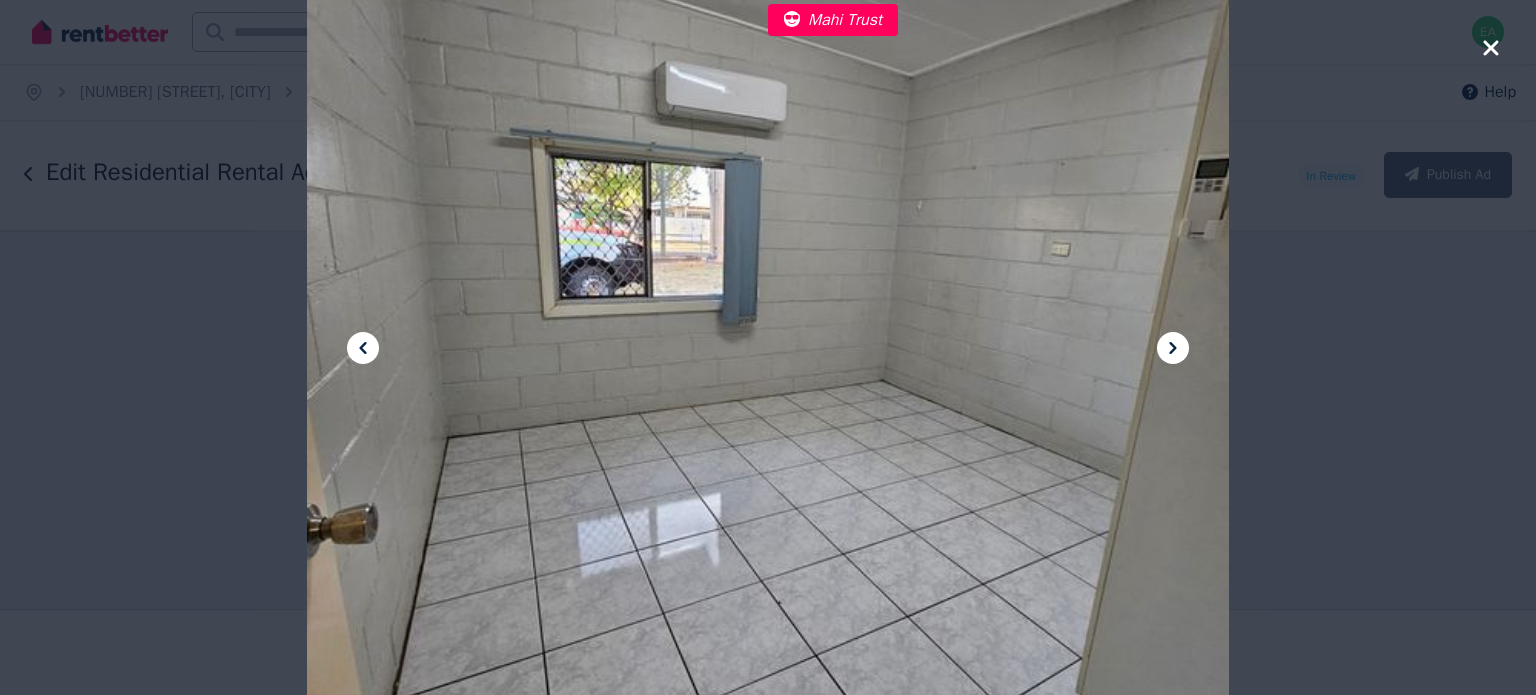 click 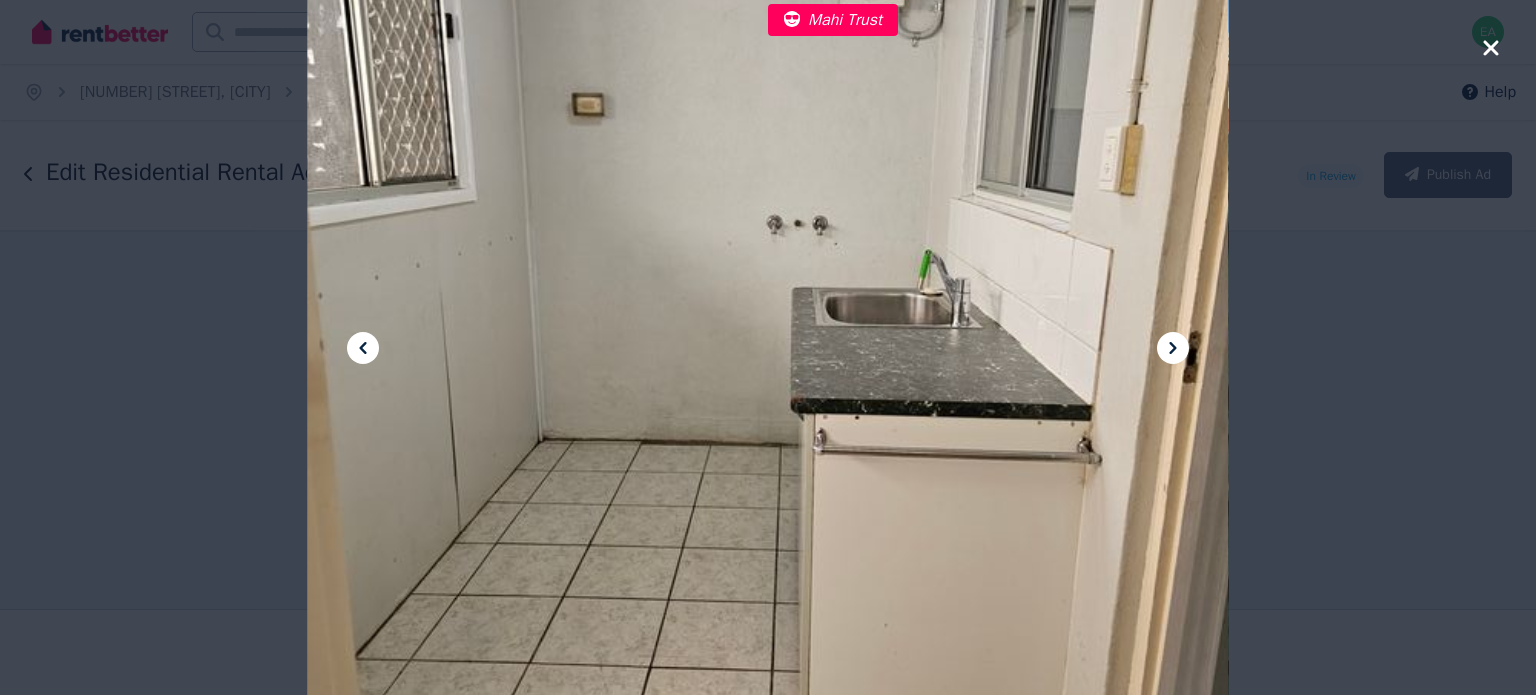 click 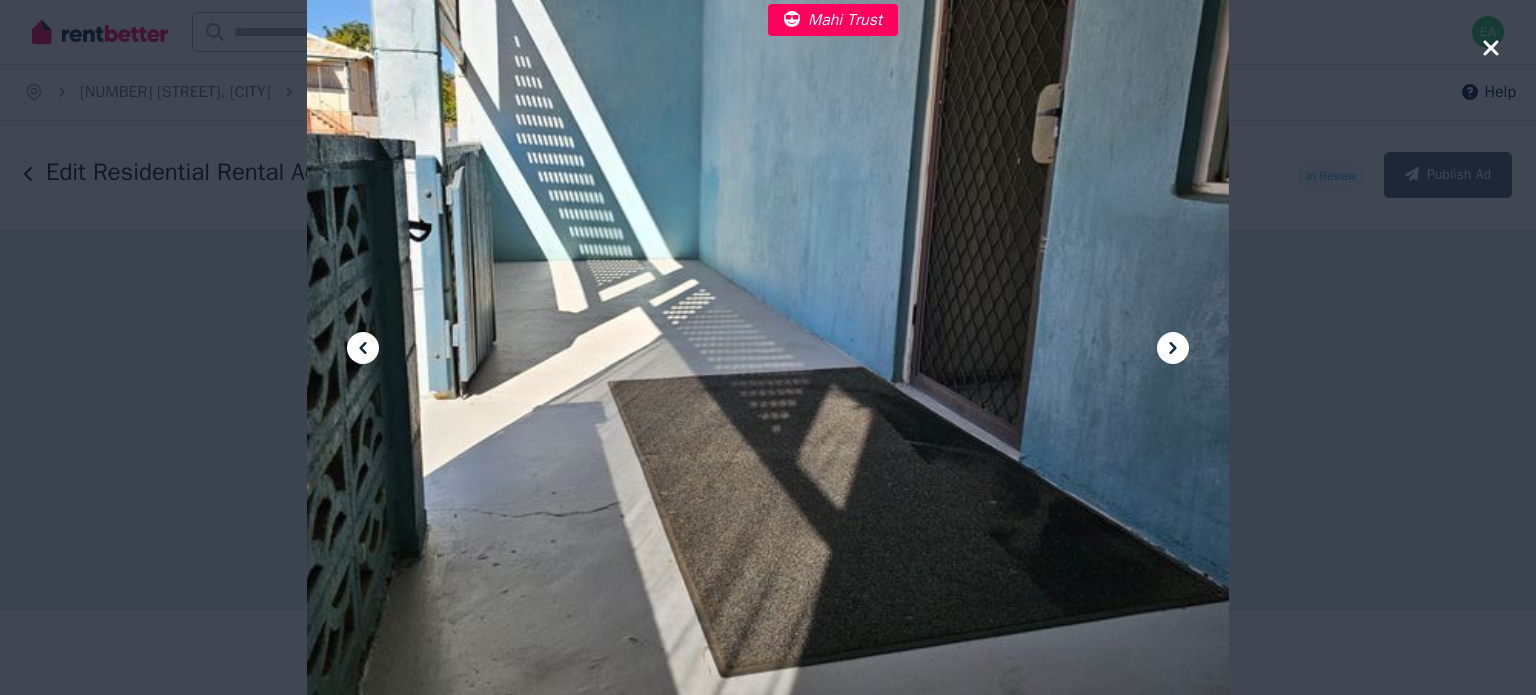 click 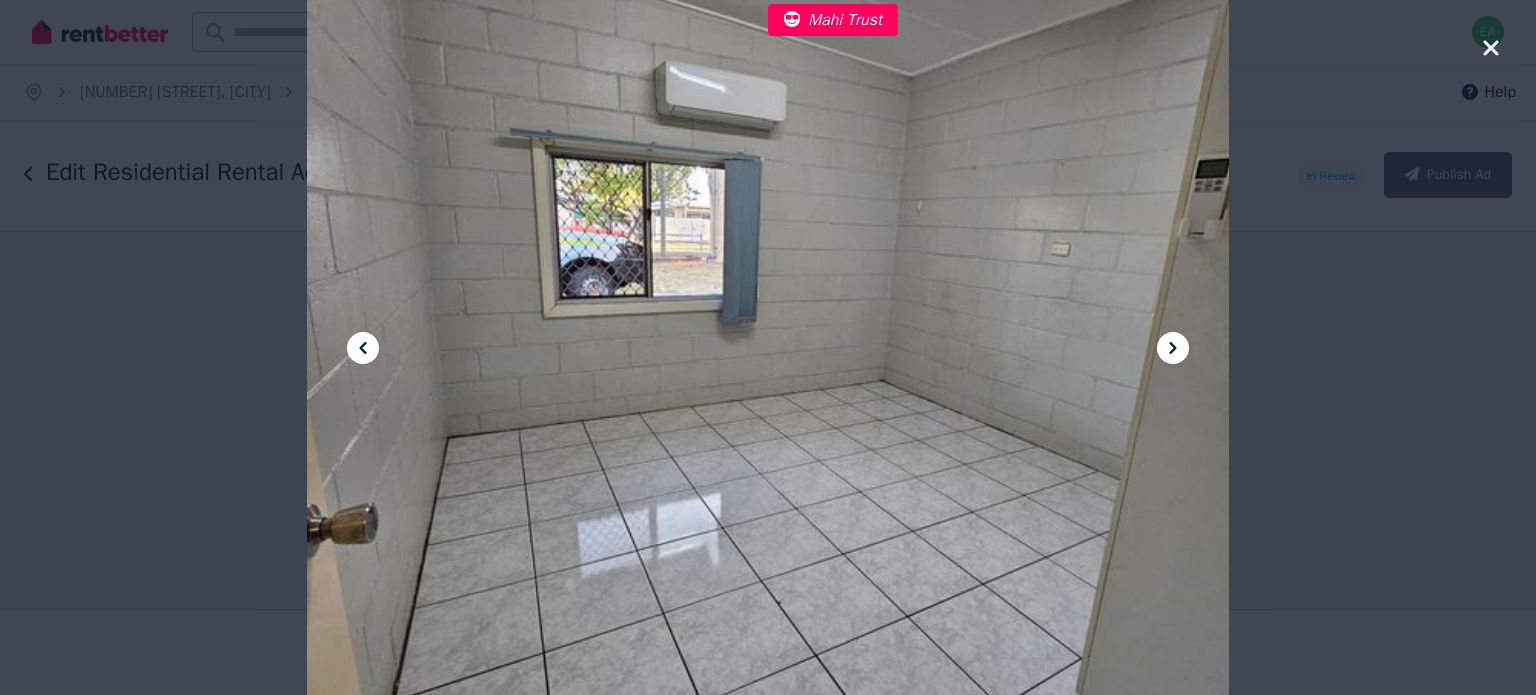 click 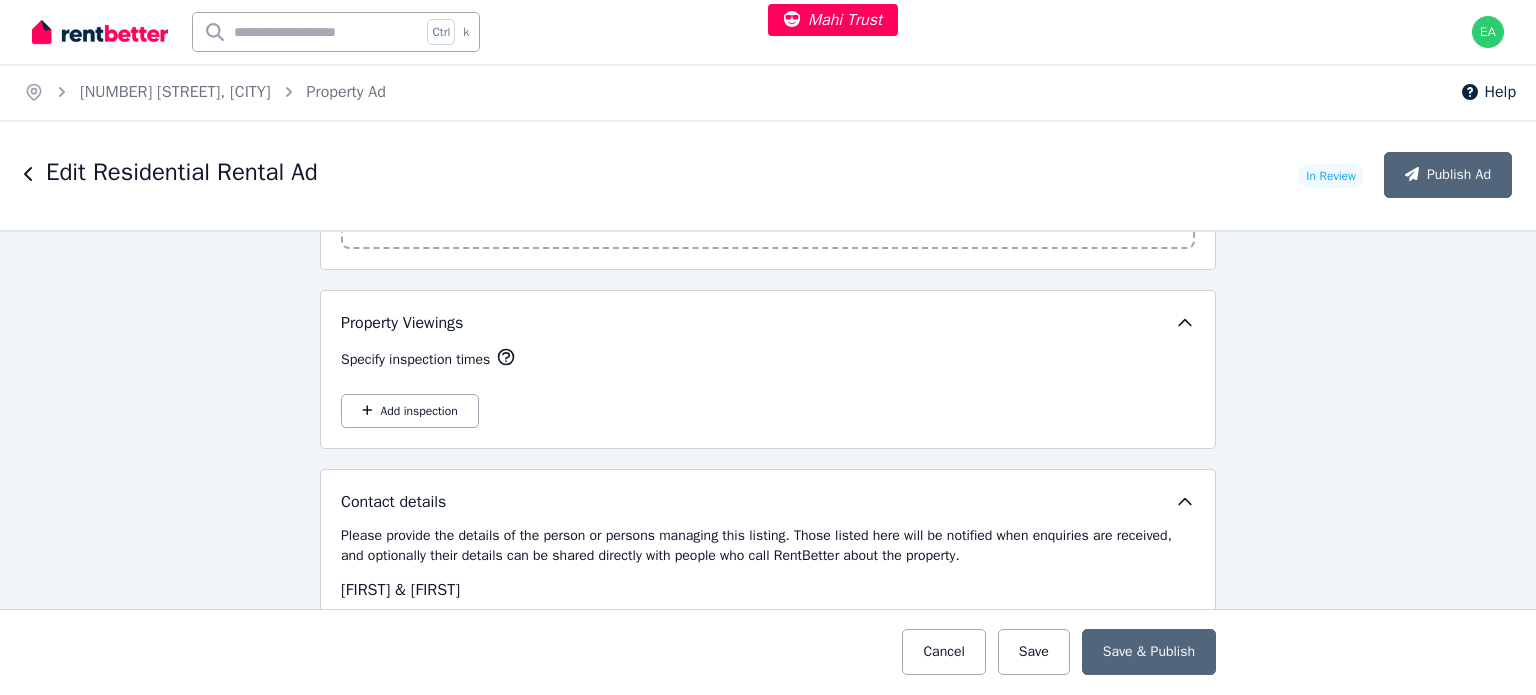 scroll, scrollTop: 3239, scrollLeft: 0, axis: vertical 